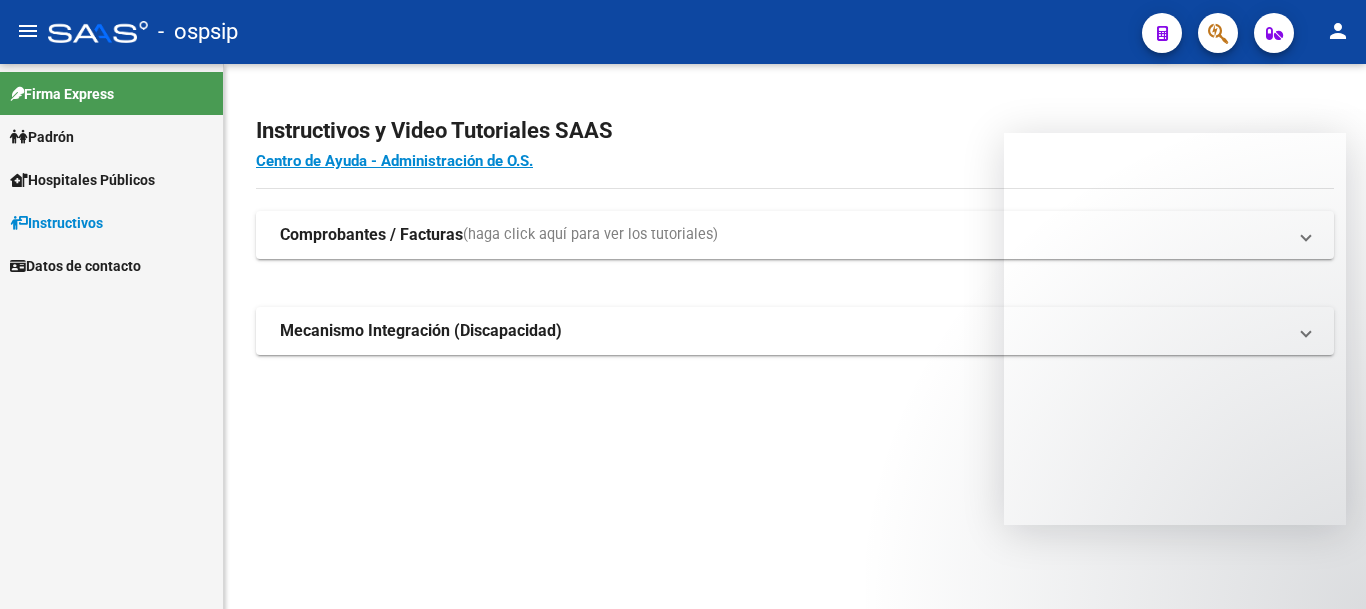 scroll, scrollTop: 0, scrollLeft: 0, axis: both 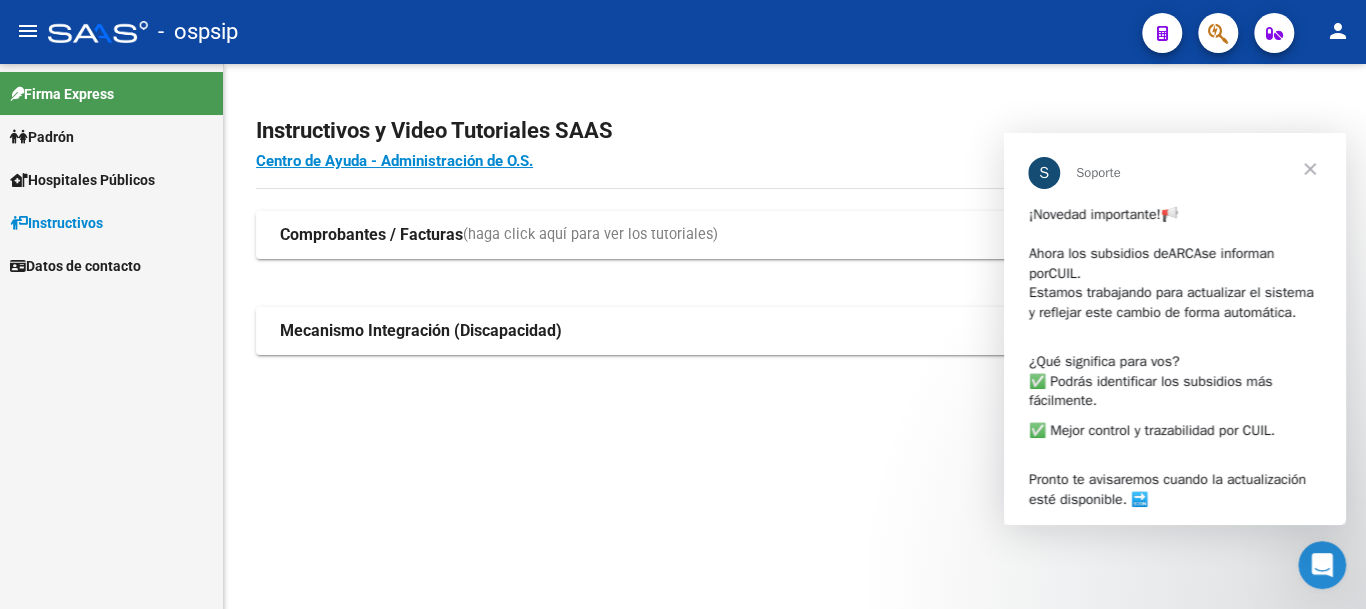 click on "Padrón" at bounding box center [42, 137] 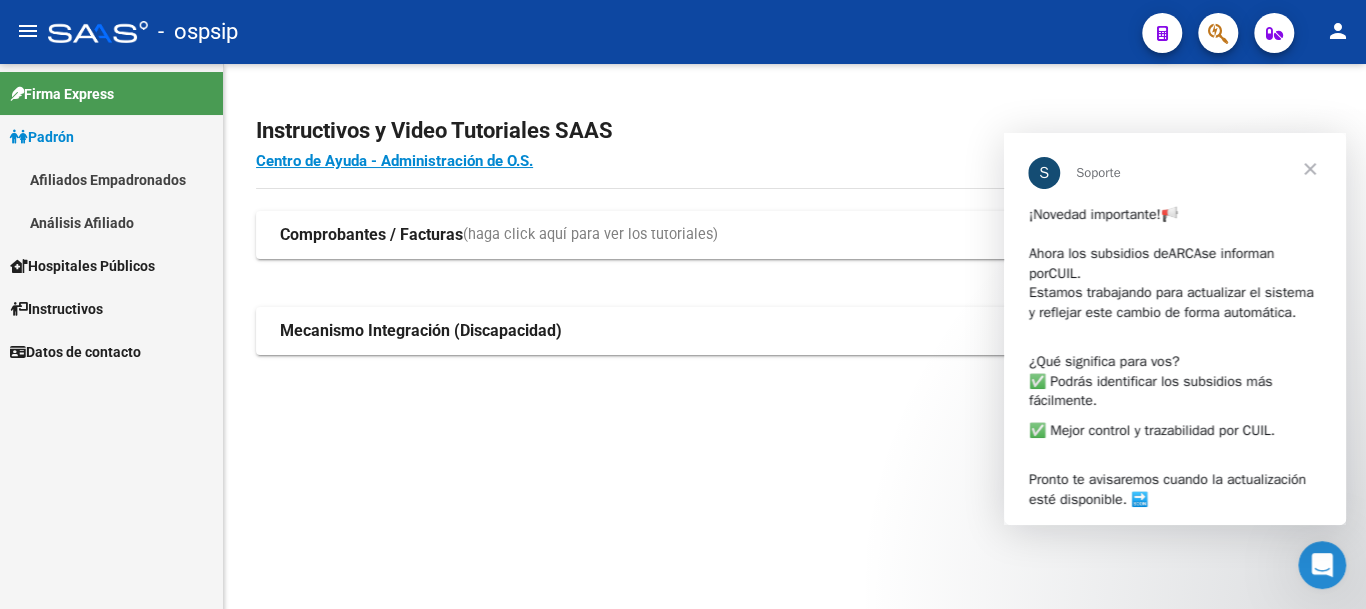 click on "Padrón" at bounding box center (111, 136) 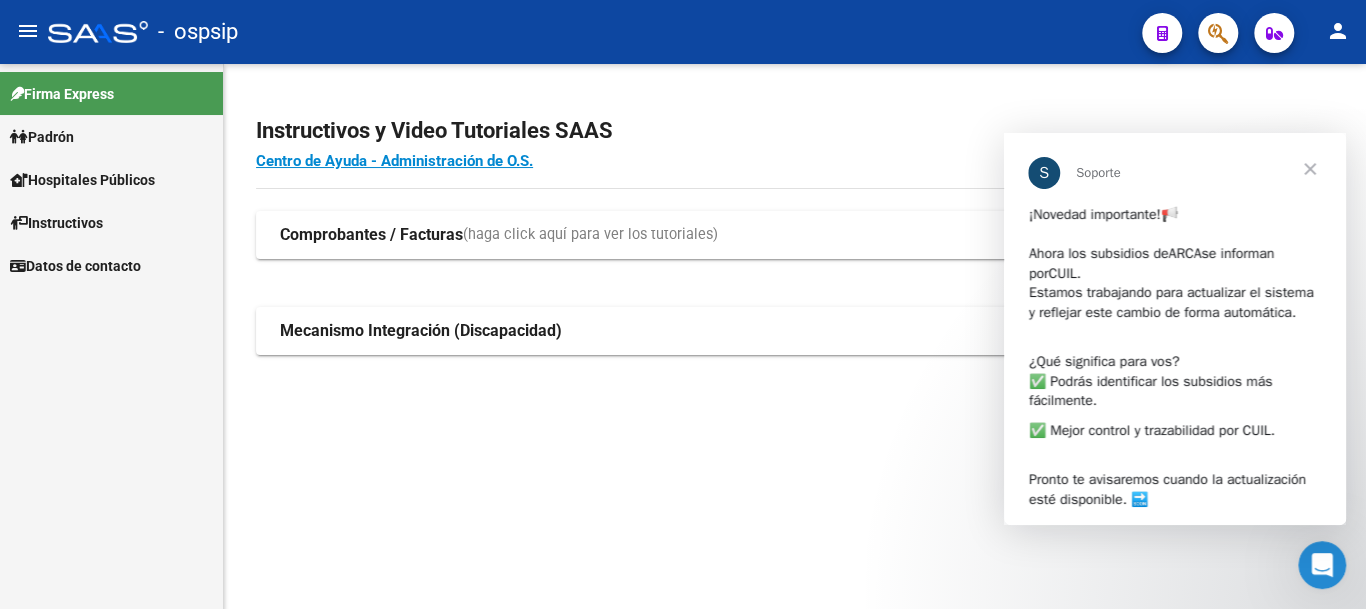 click on "Padrón" at bounding box center (111, 136) 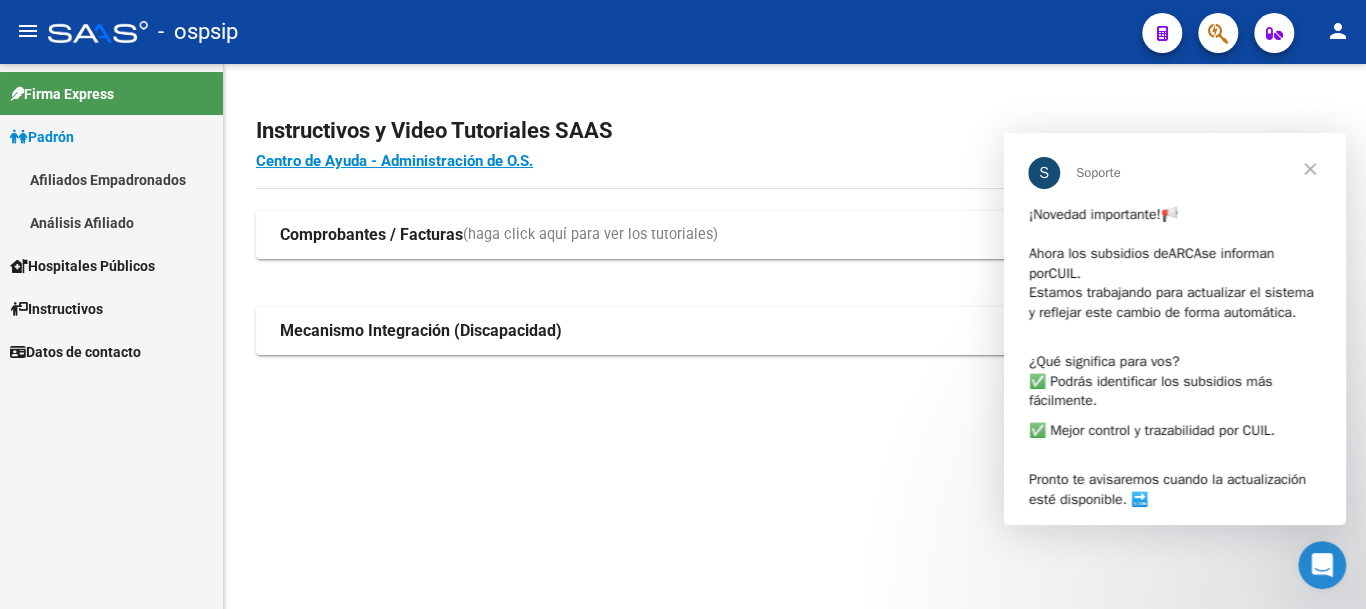 click on "Afiliados Empadronados" at bounding box center (111, 179) 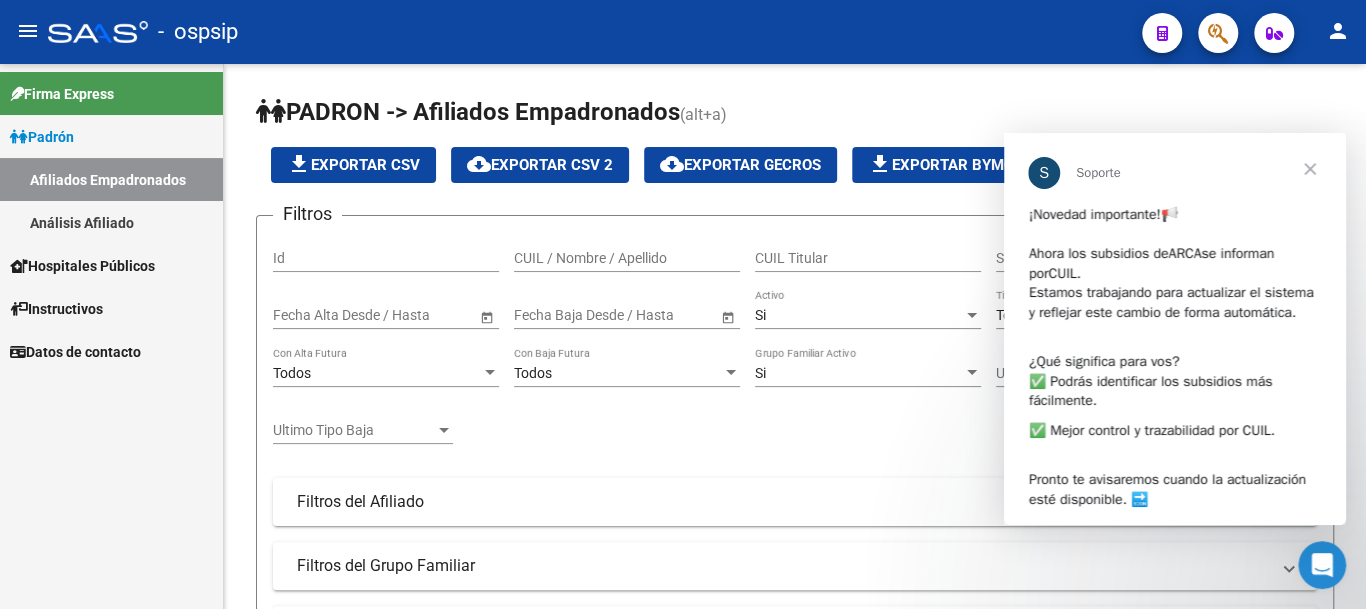 click at bounding box center (1310, 169) 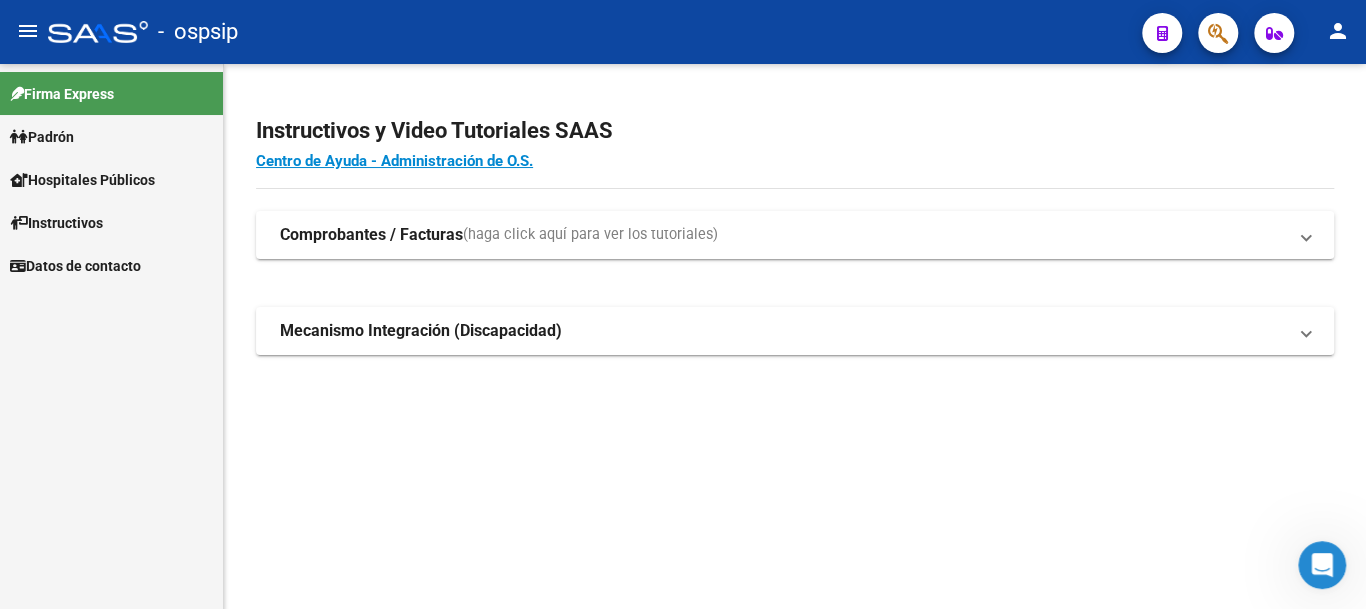 click on "Padrón" at bounding box center (111, 136) 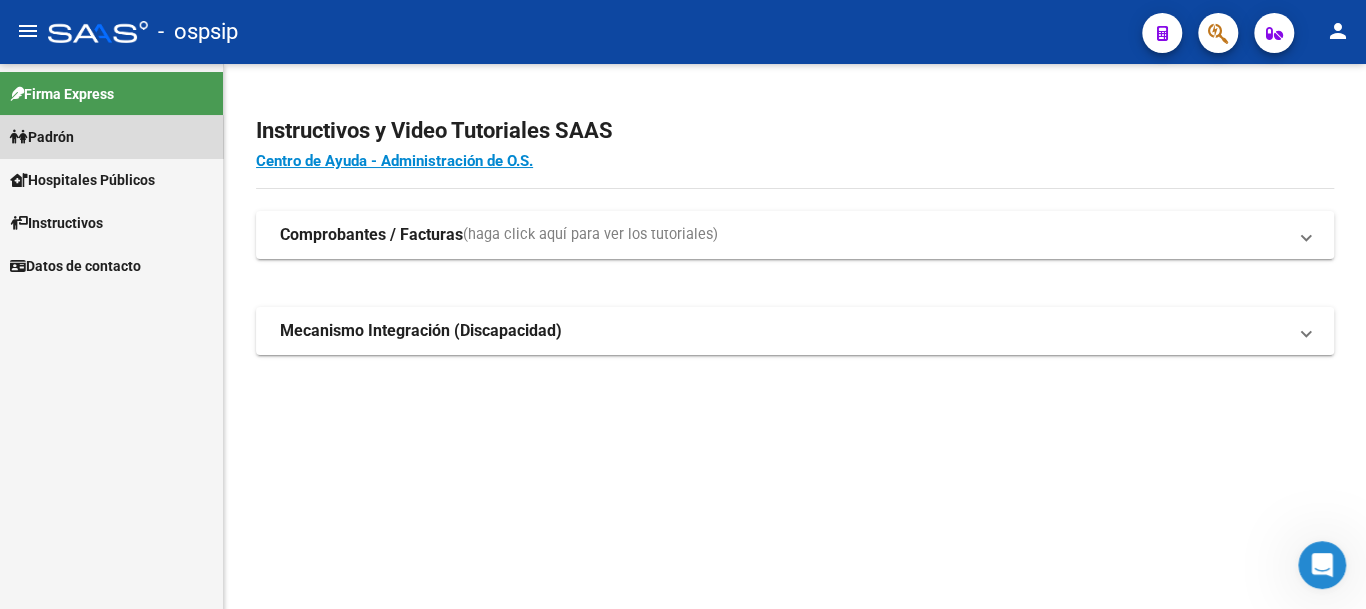 click on "Padrón" at bounding box center (111, 136) 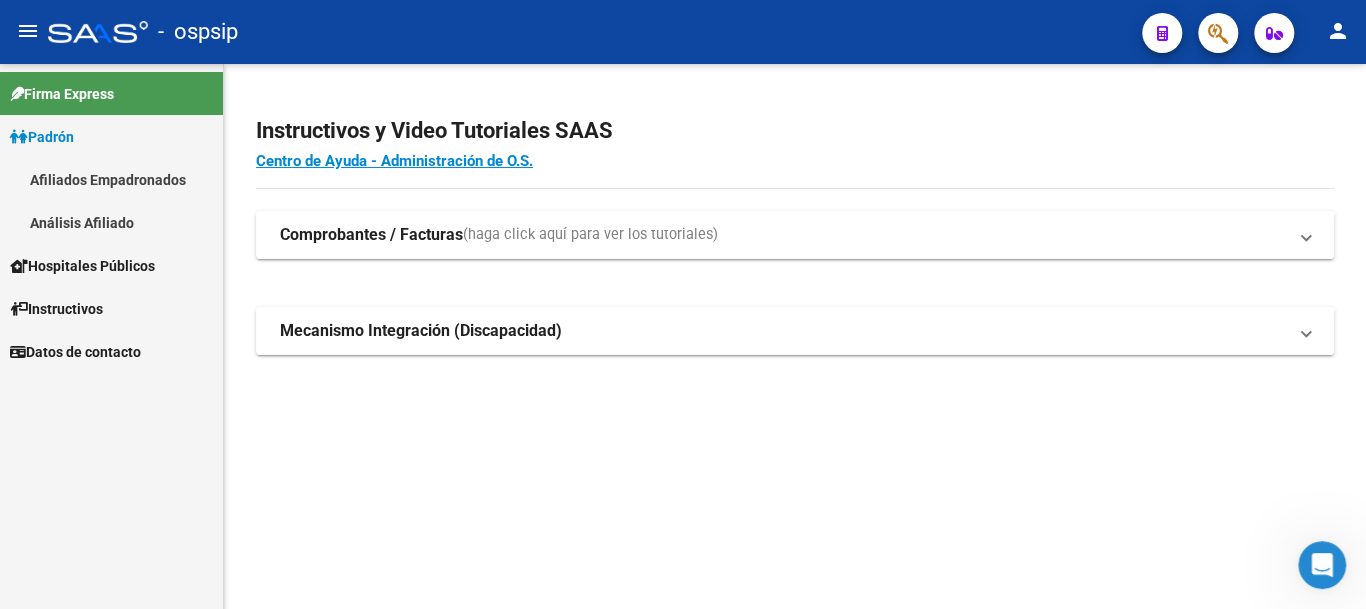 click on "Afiliados Empadronados" at bounding box center [111, 179] 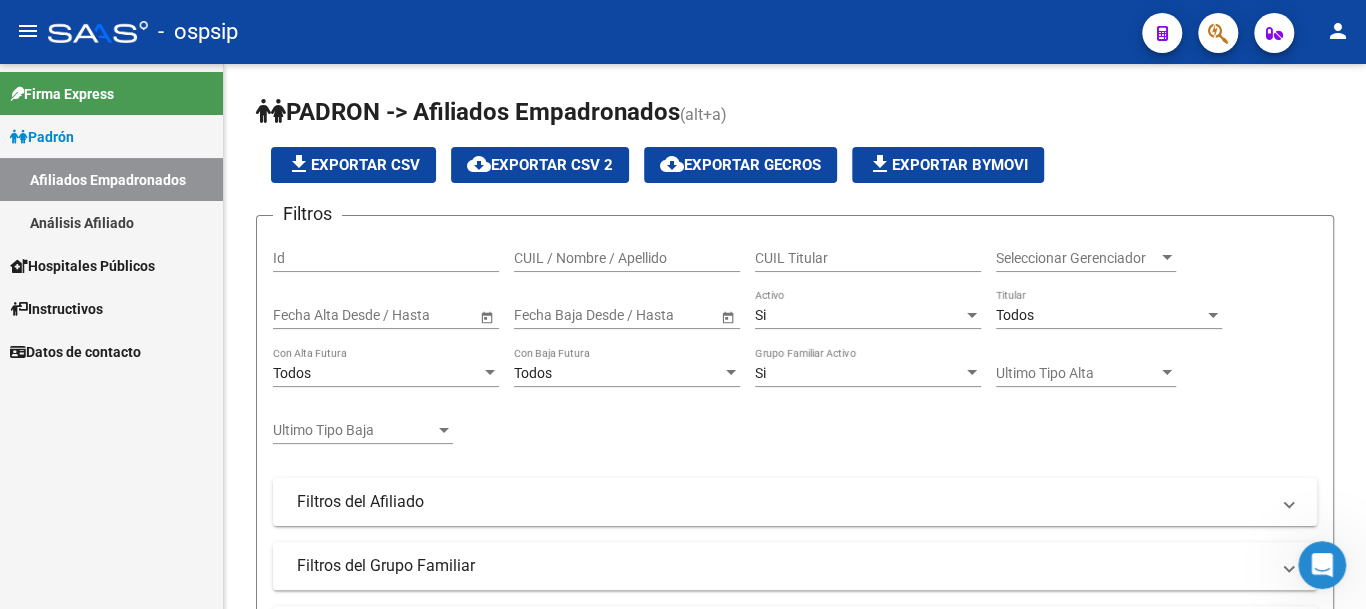 click on "Análisis Afiliado" at bounding box center (111, 222) 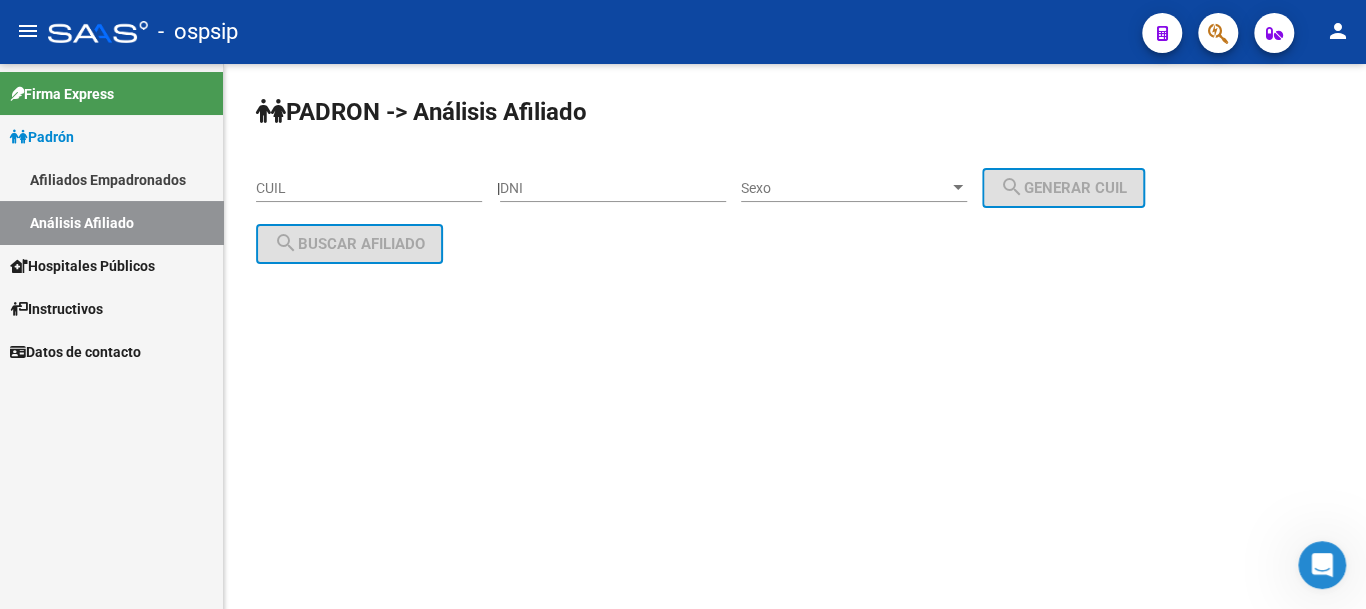 click on "DNI" at bounding box center (613, 188) 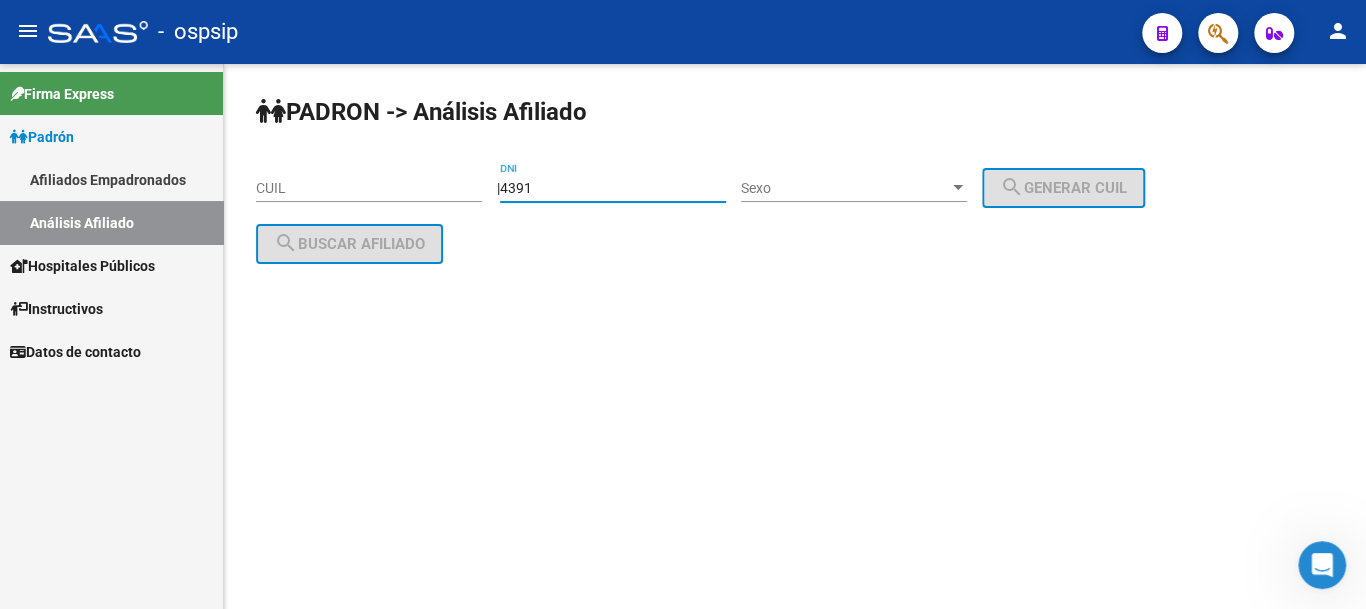 type on "[NUMBER]" 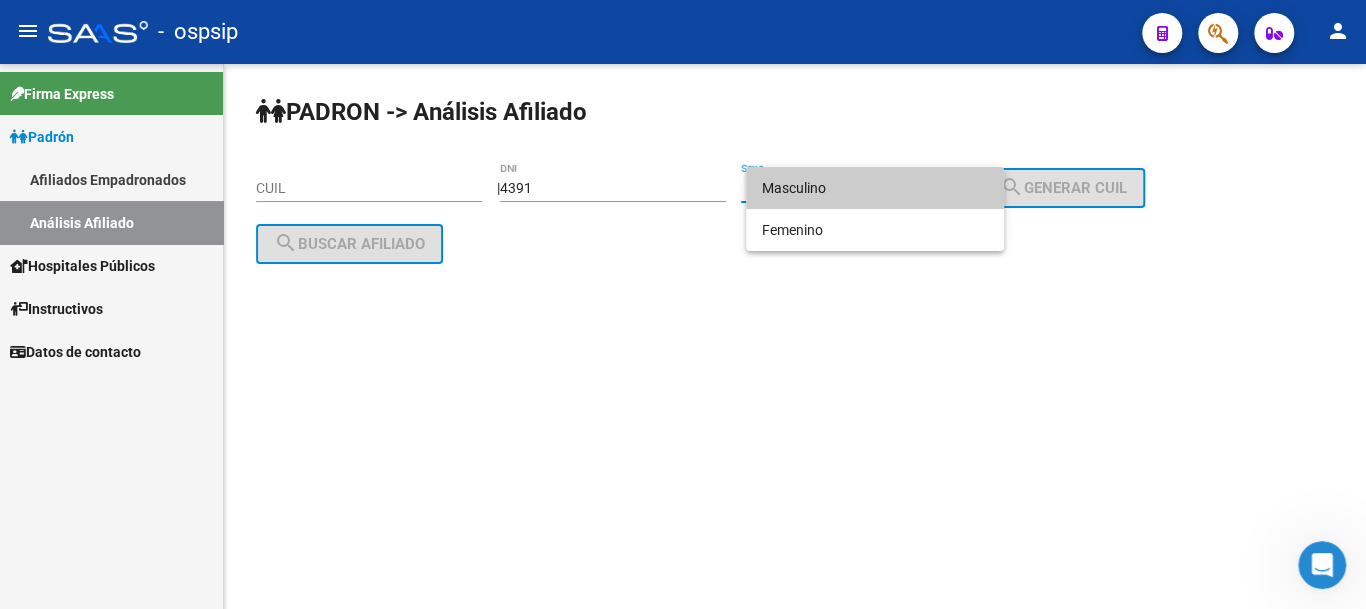 click on "Masculino" at bounding box center (875, 188) 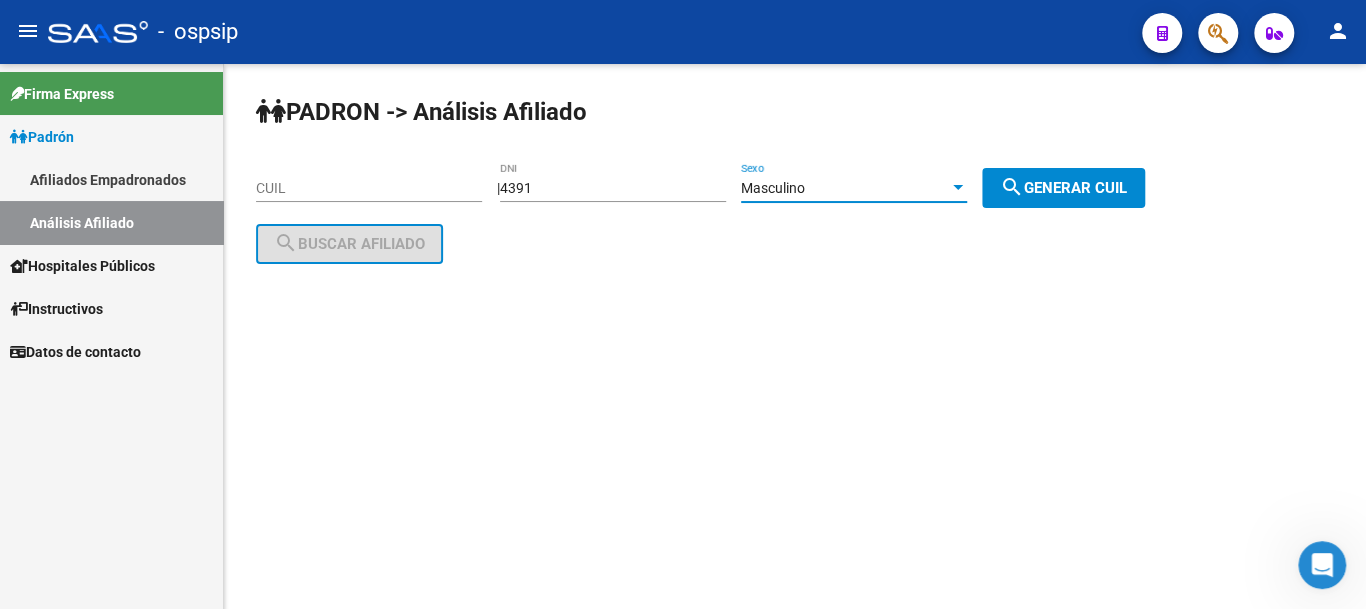 click on "search  Generar CUIL" 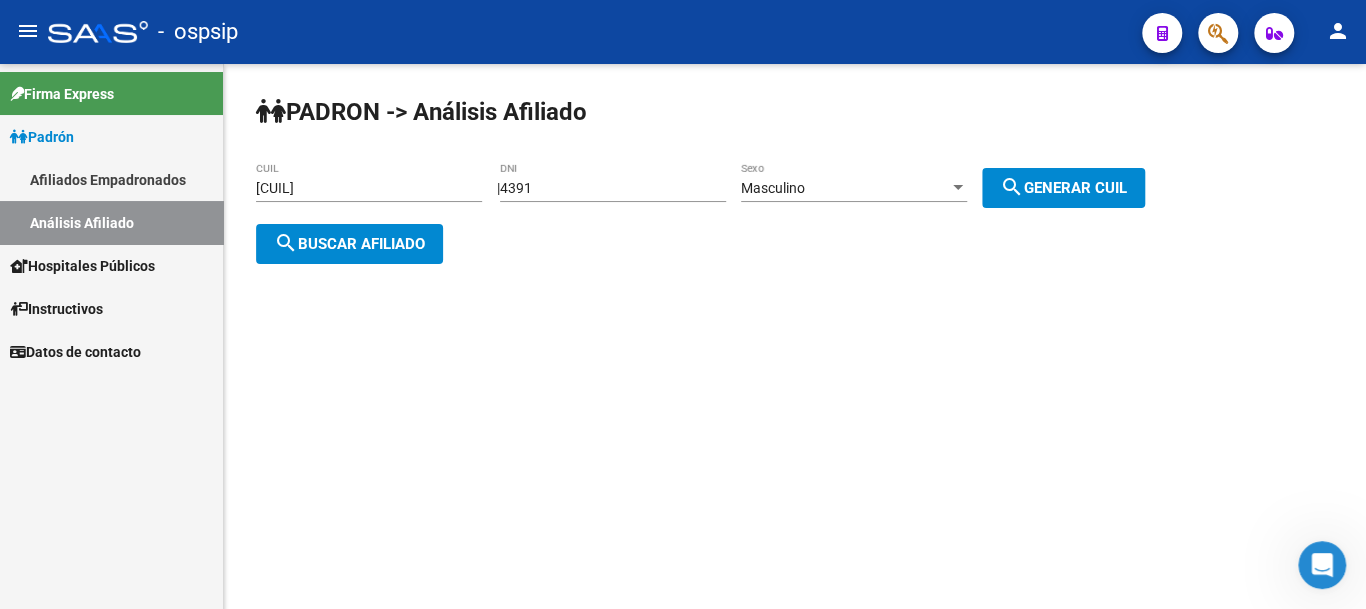 click on "search  Buscar afiliado" 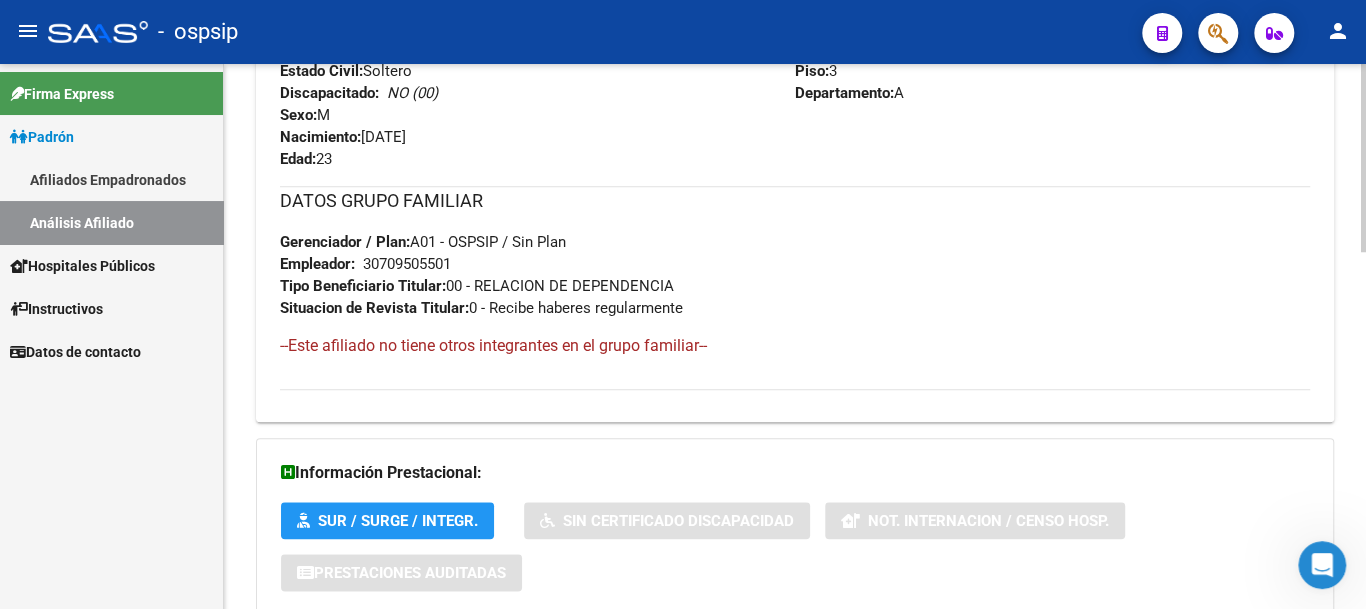 scroll, scrollTop: 1000, scrollLeft: 0, axis: vertical 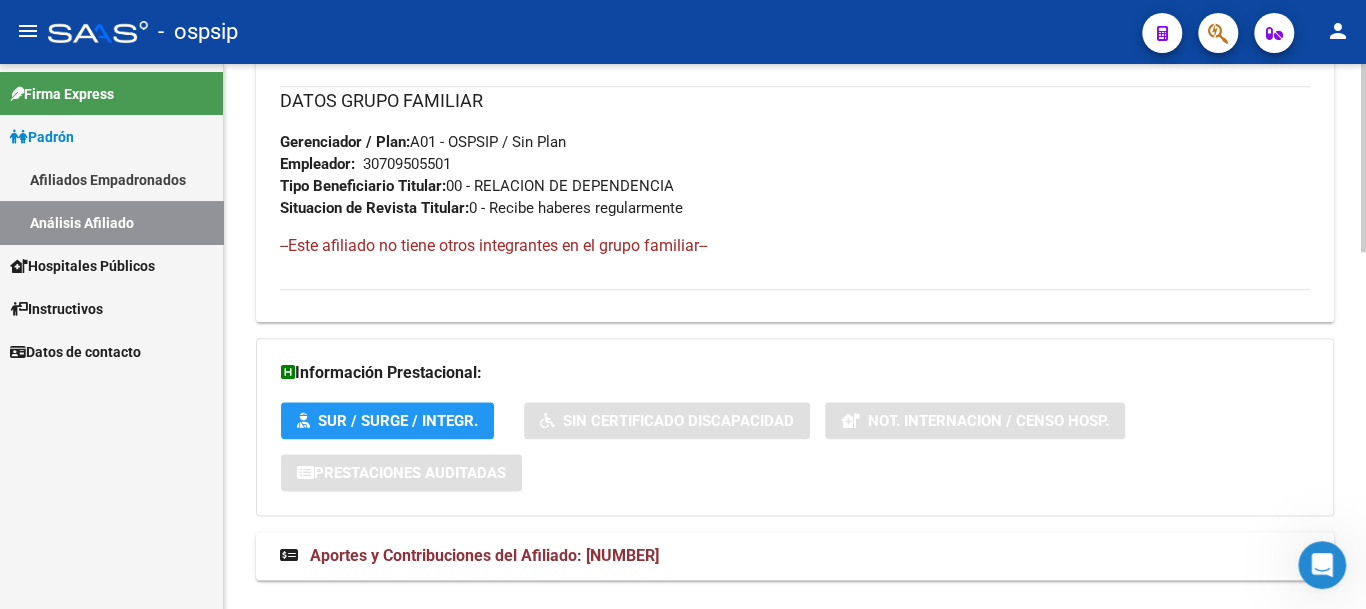 click on "SUR / SURGE / INTEGR." 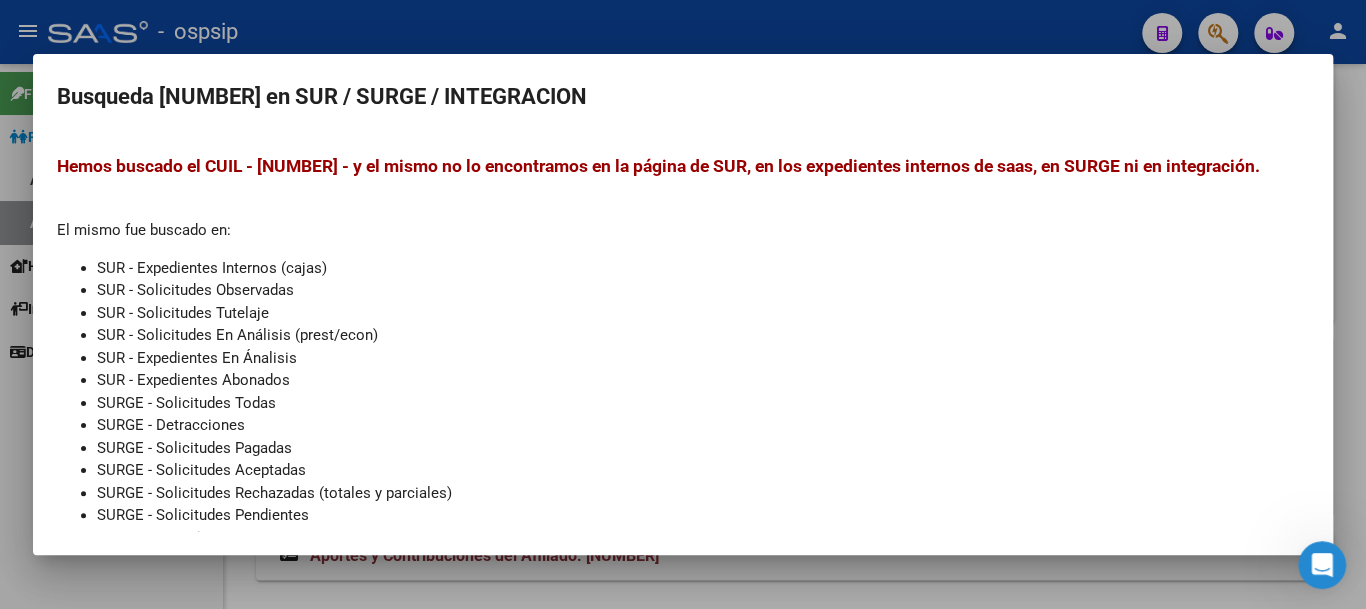 click at bounding box center [683, 304] 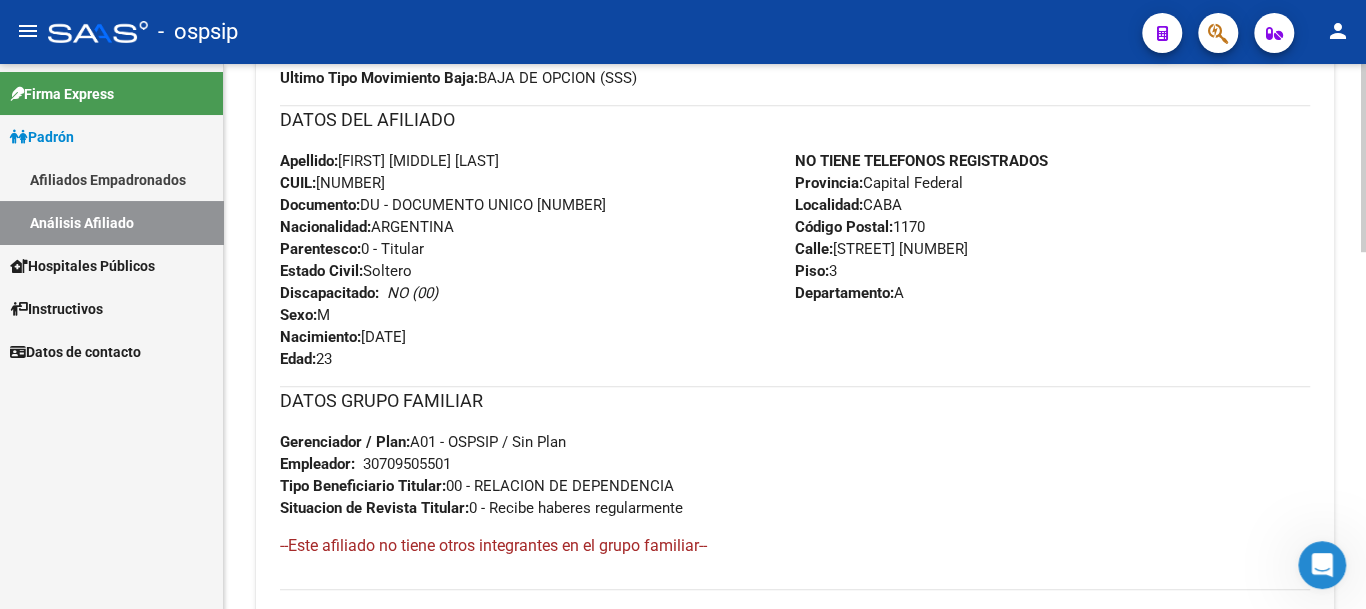 scroll, scrollTop: 799, scrollLeft: 0, axis: vertical 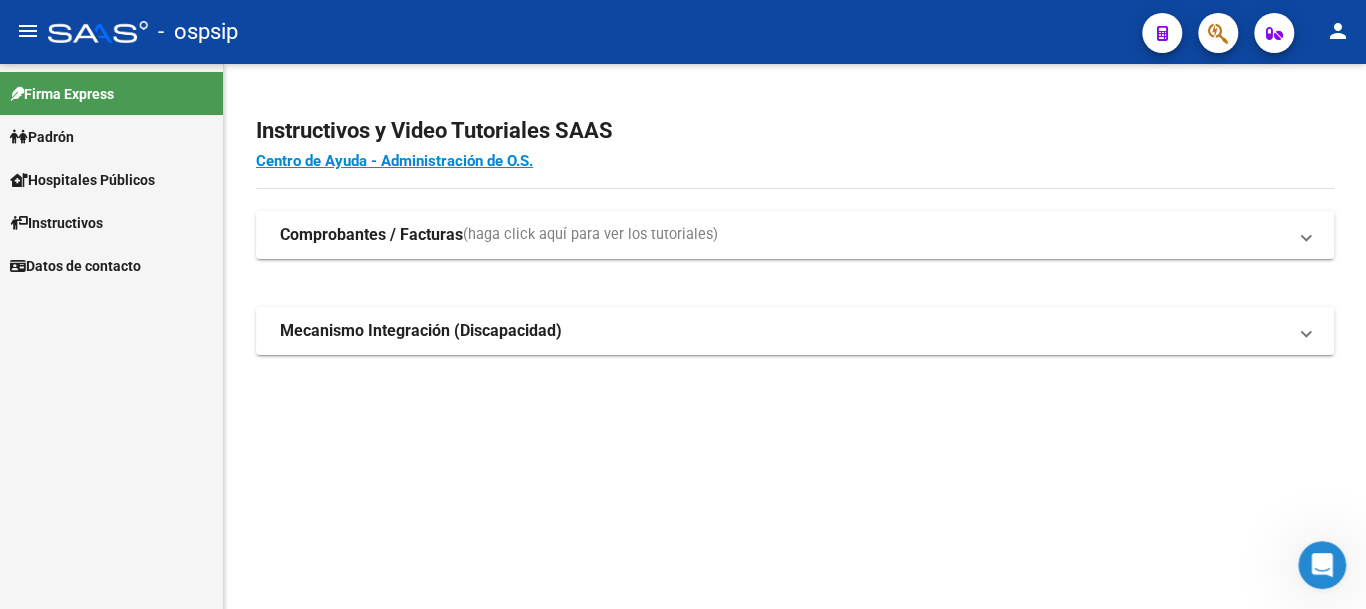 click on "Padrón" at bounding box center [111, 136] 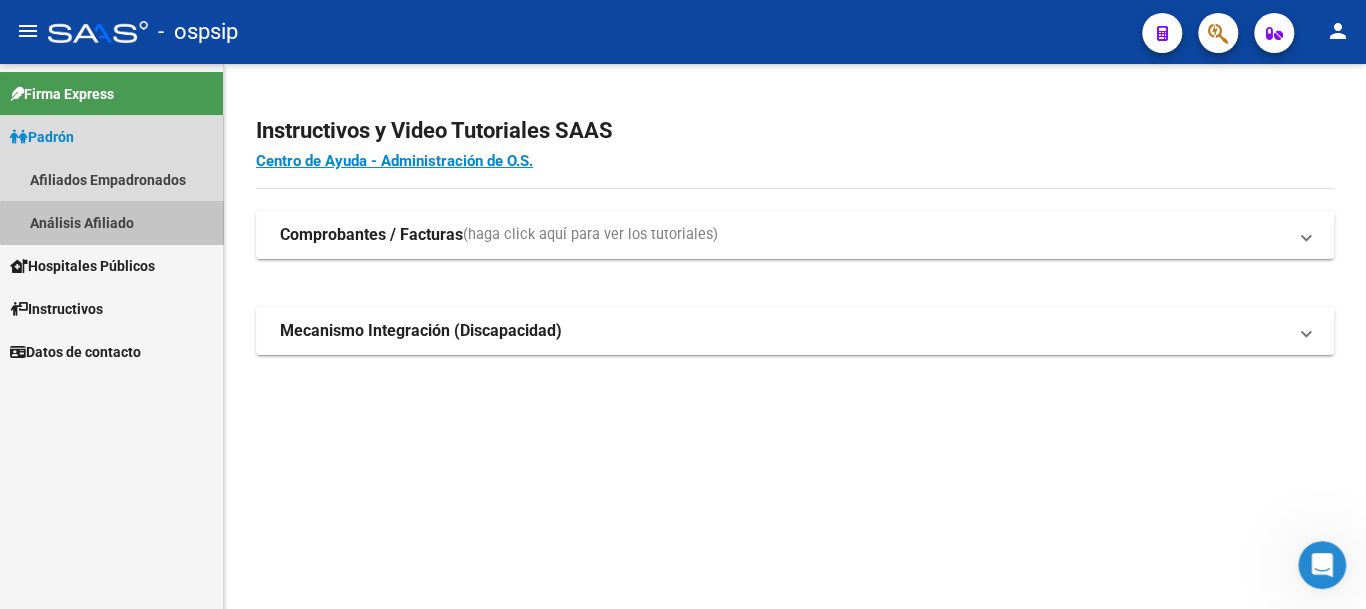 click on "Análisis Afiliado" at bounding box center (111, 222) 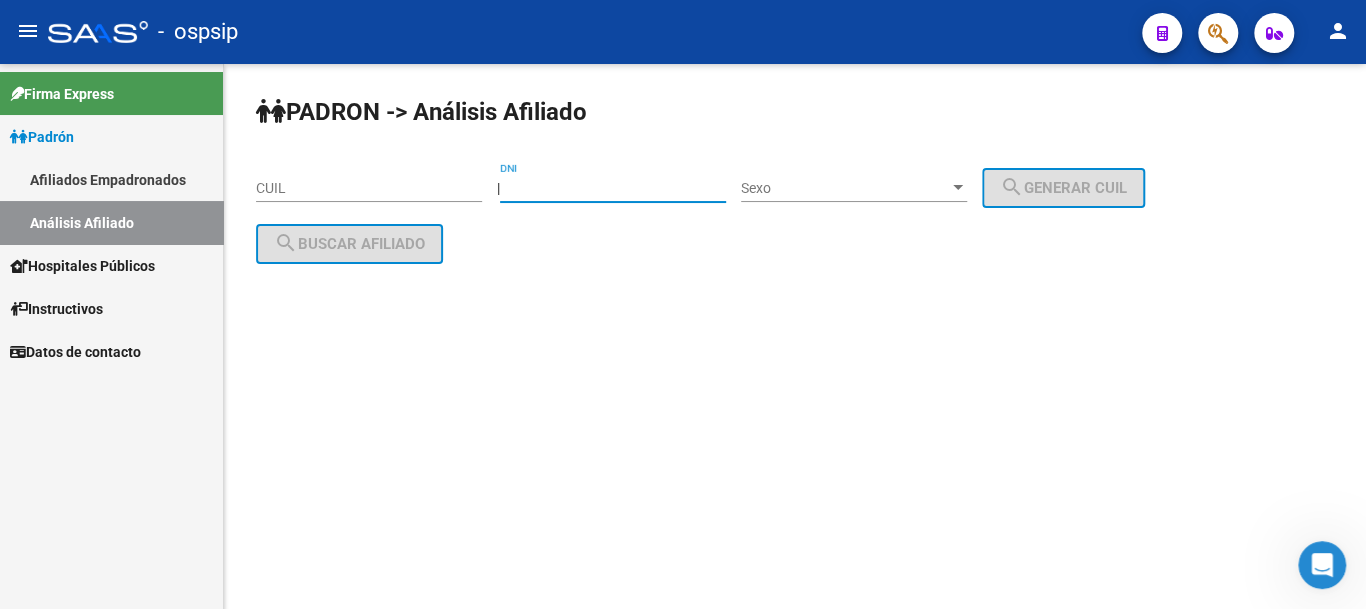 click on "DNI" at bounding box center (613, 188) 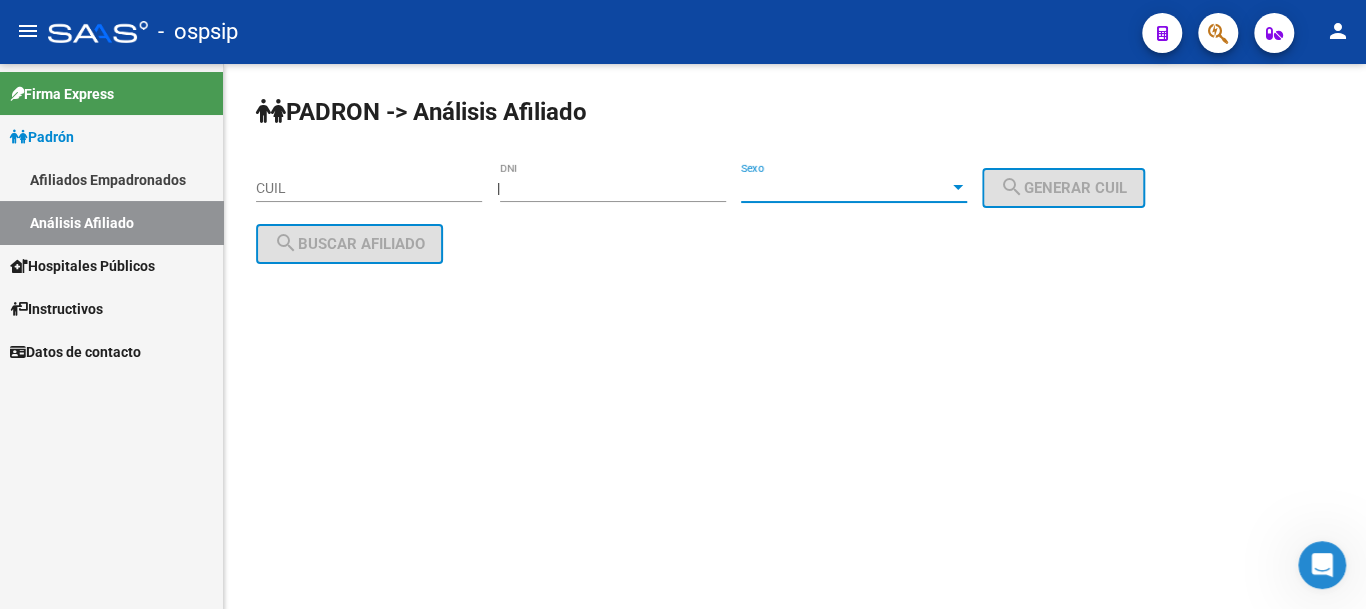 click on "Sexo" at bounding box center (845, 188) 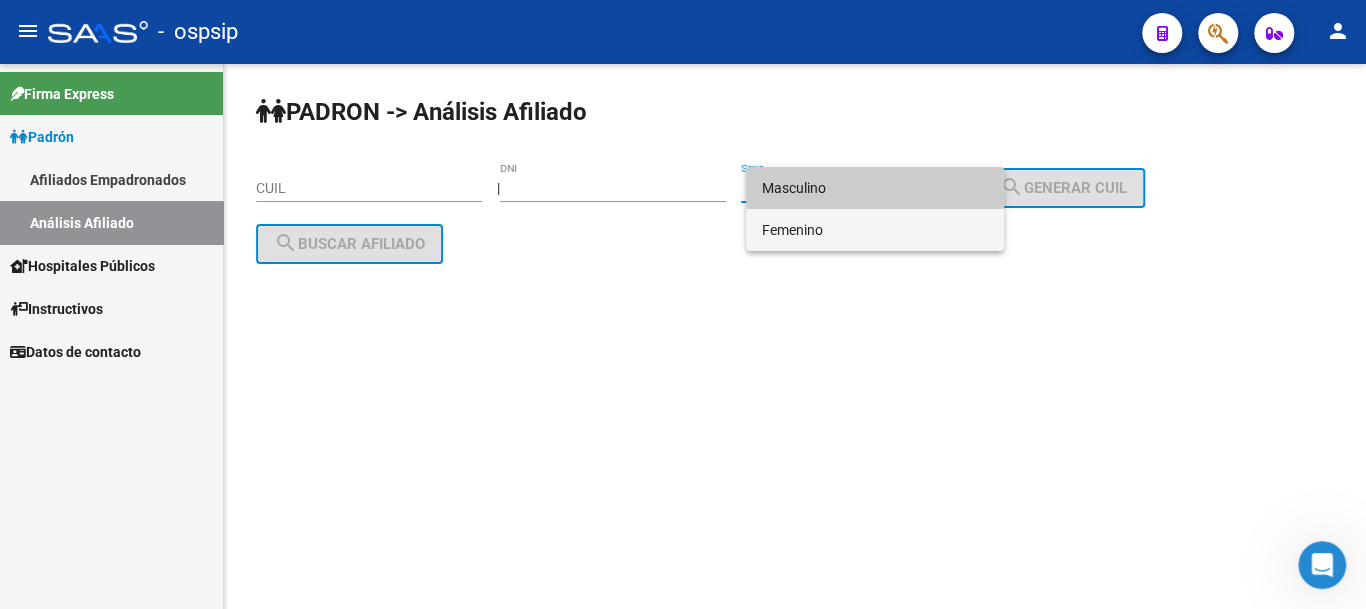 click on "Femenino" at bounding box center (875, 230) 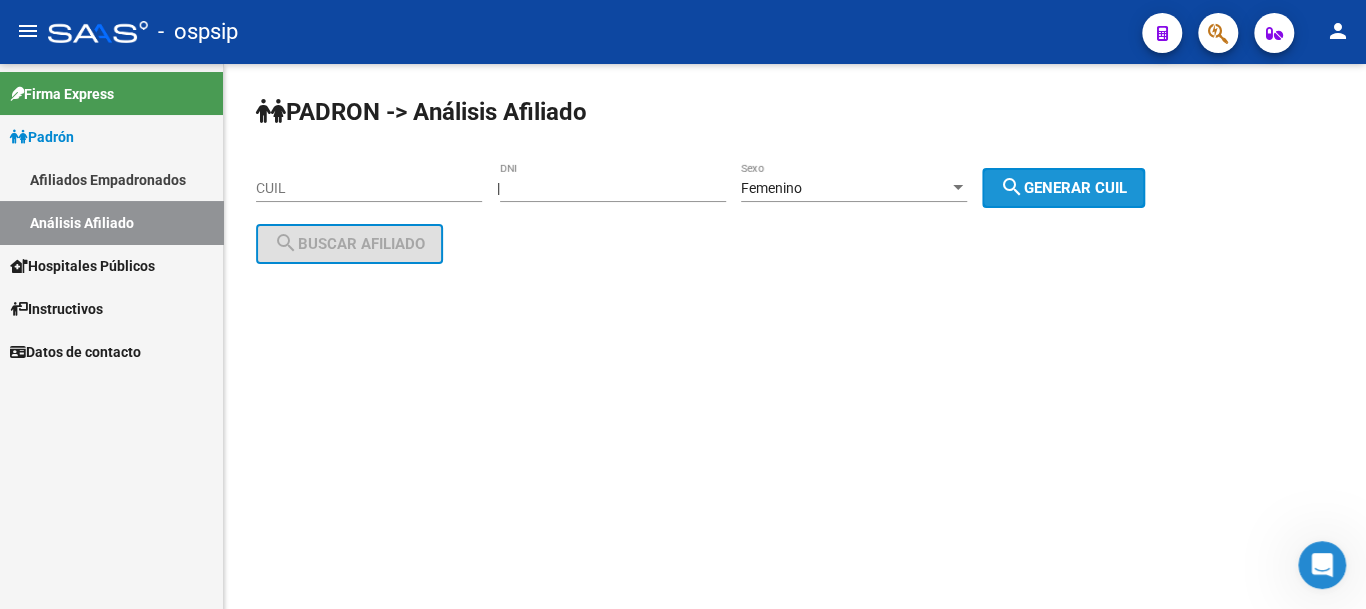 click on "search  Generar CUIL" 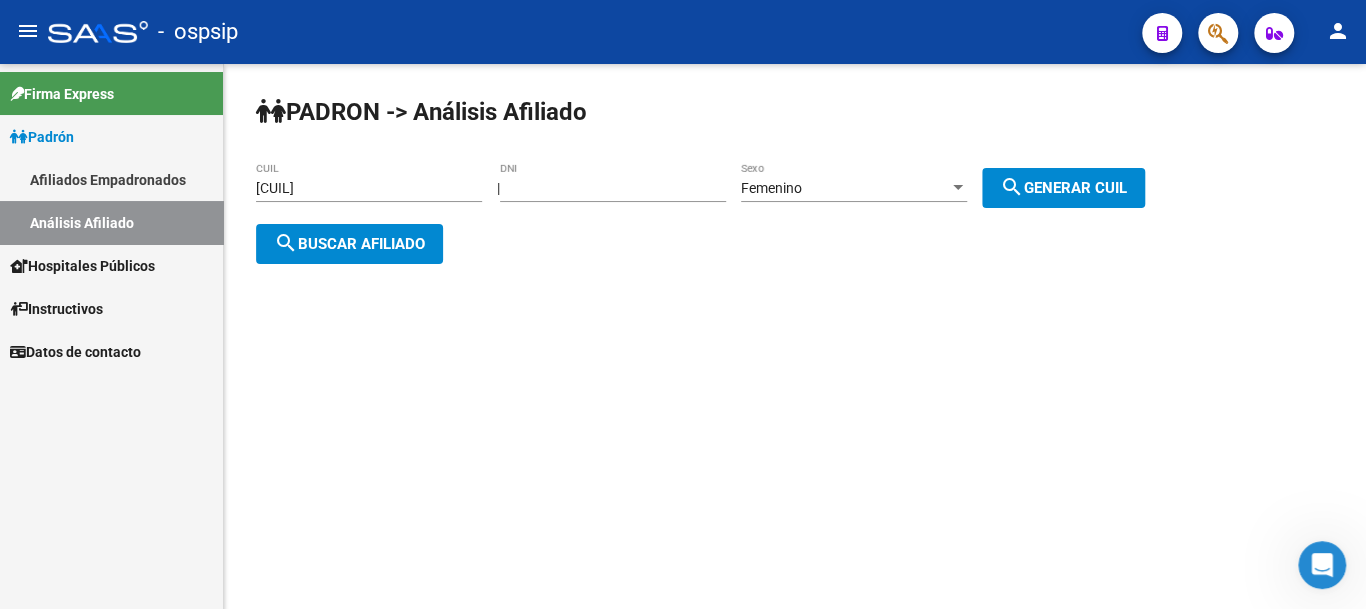 click on "search  Buscar afiliado" 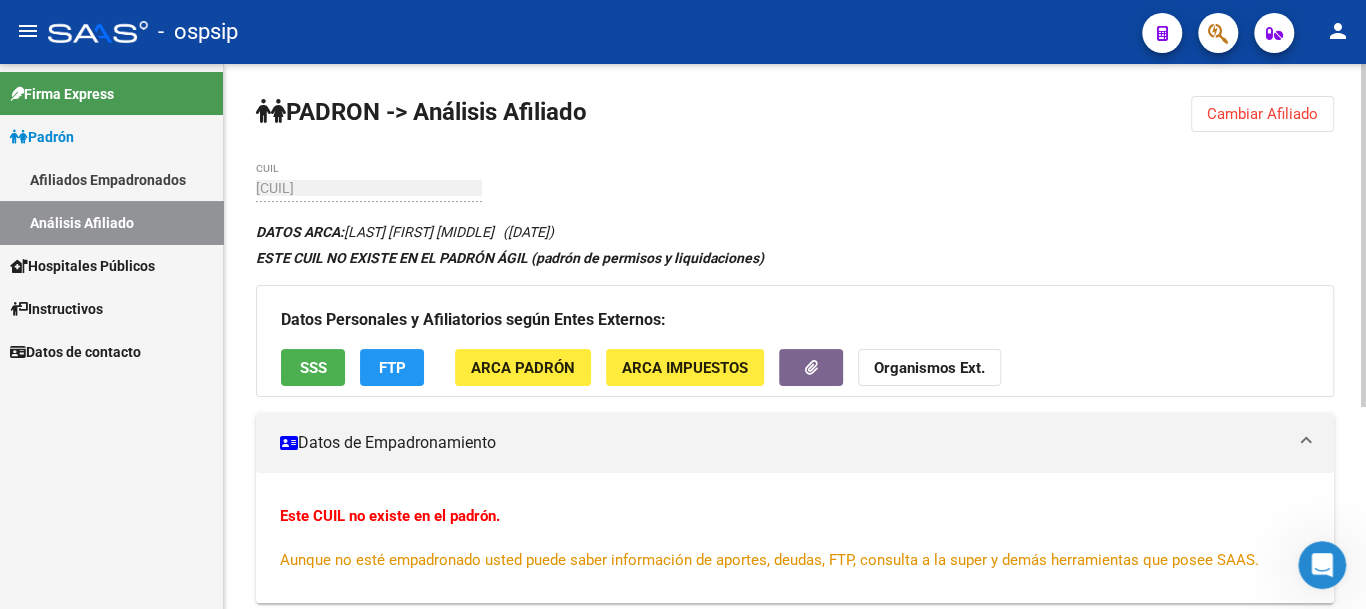 click on "Padrón" at bounding box center [42, 137] 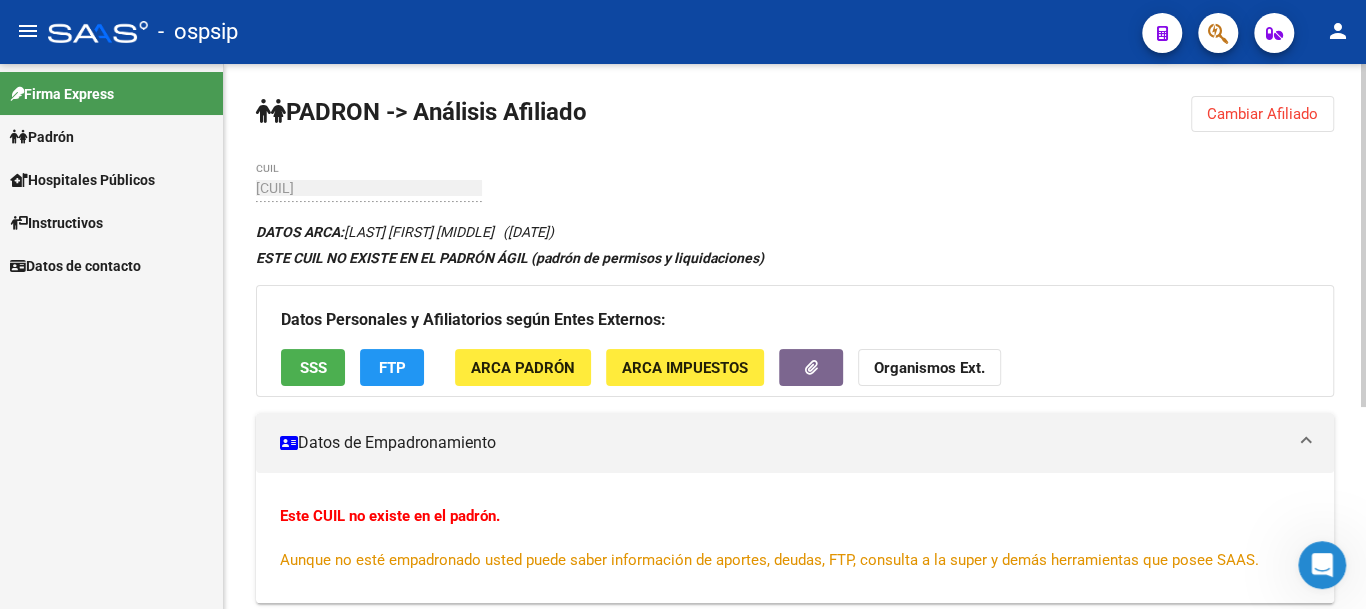 click on "Padrón" at bounding box center [111, 136] 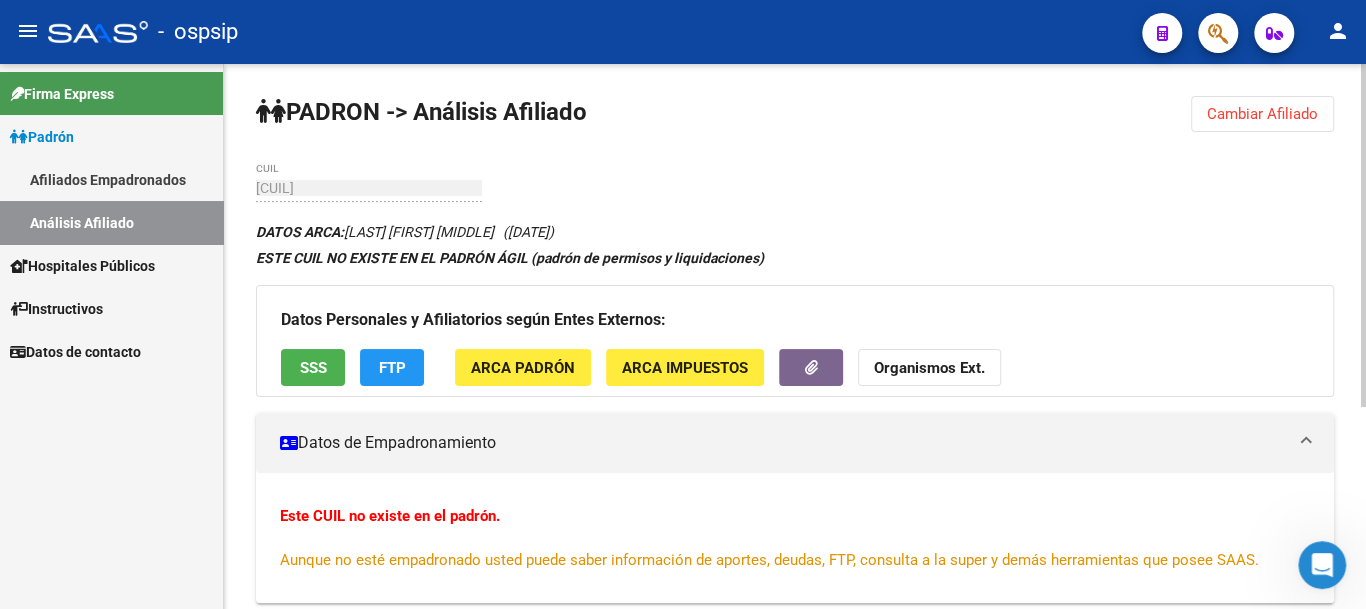 click on "Análisis Afiliado" at bounding box center [111, 222] 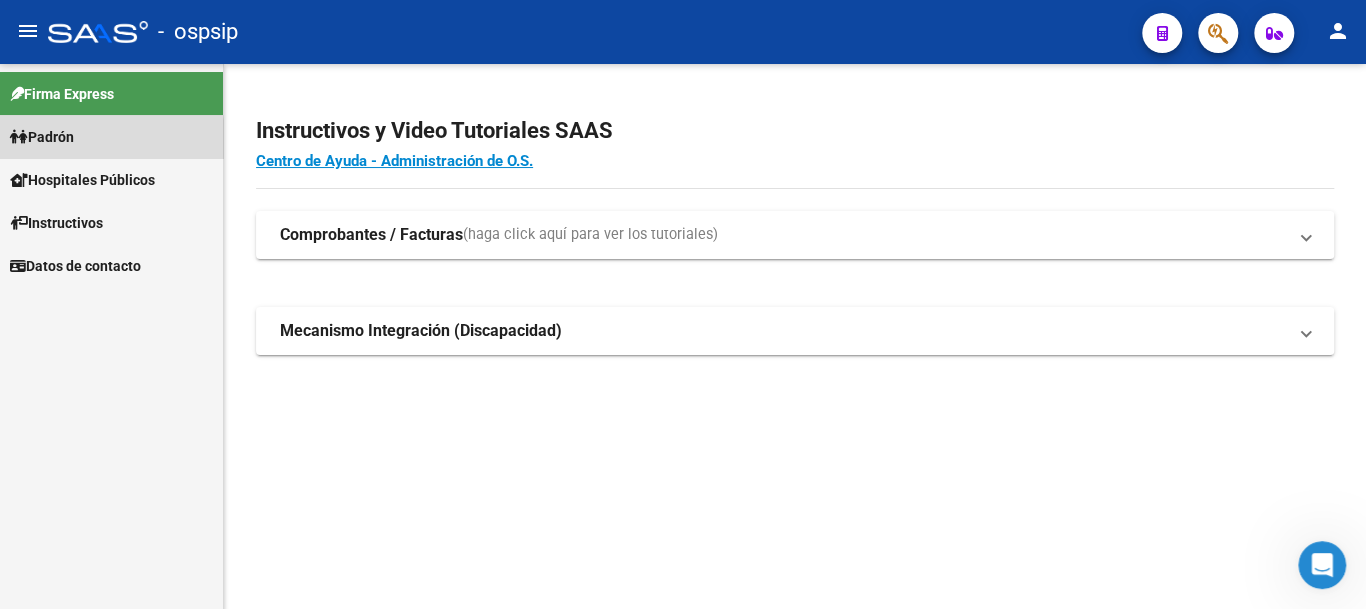 click on "Padrón" at bounding box center [42, 137] 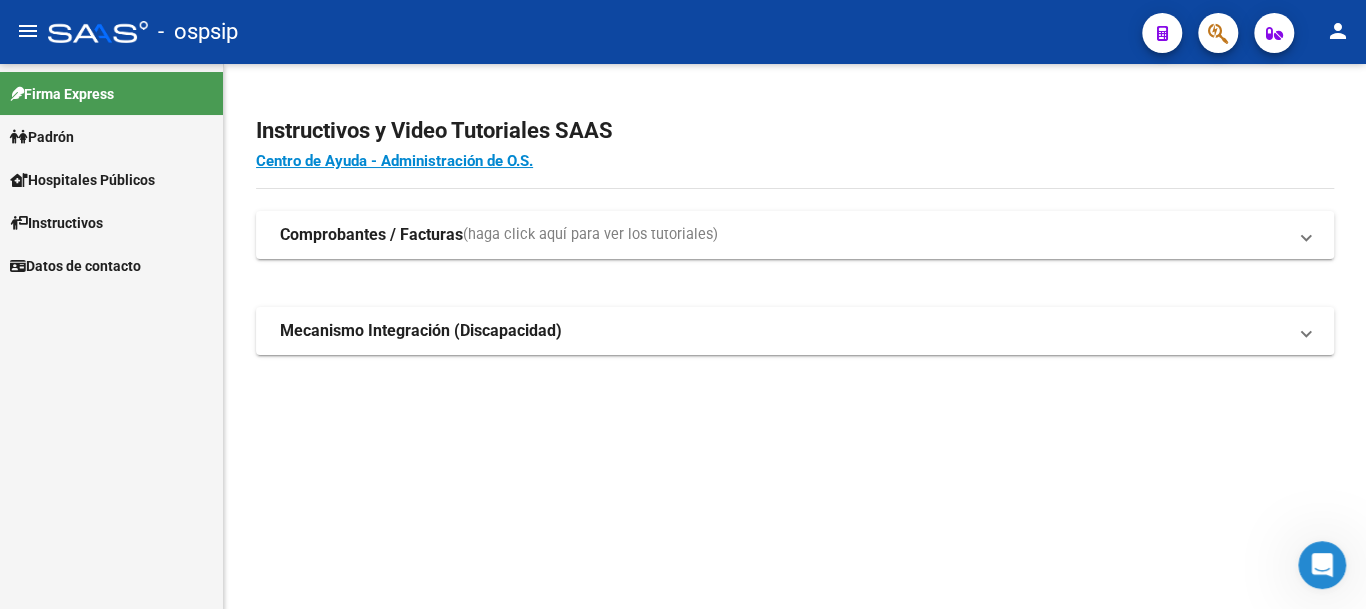 click on "Padrón" at bounding box center [111, 136] 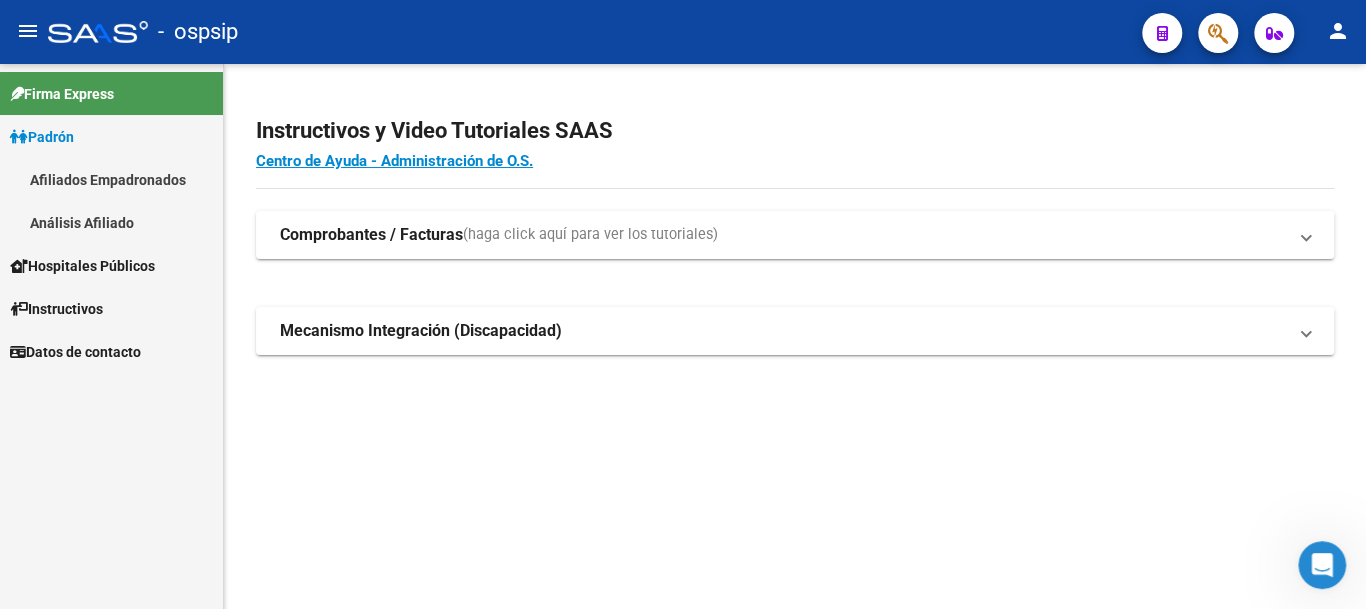 click on "Análisis Afiliado" at bounding box center [111, 222] 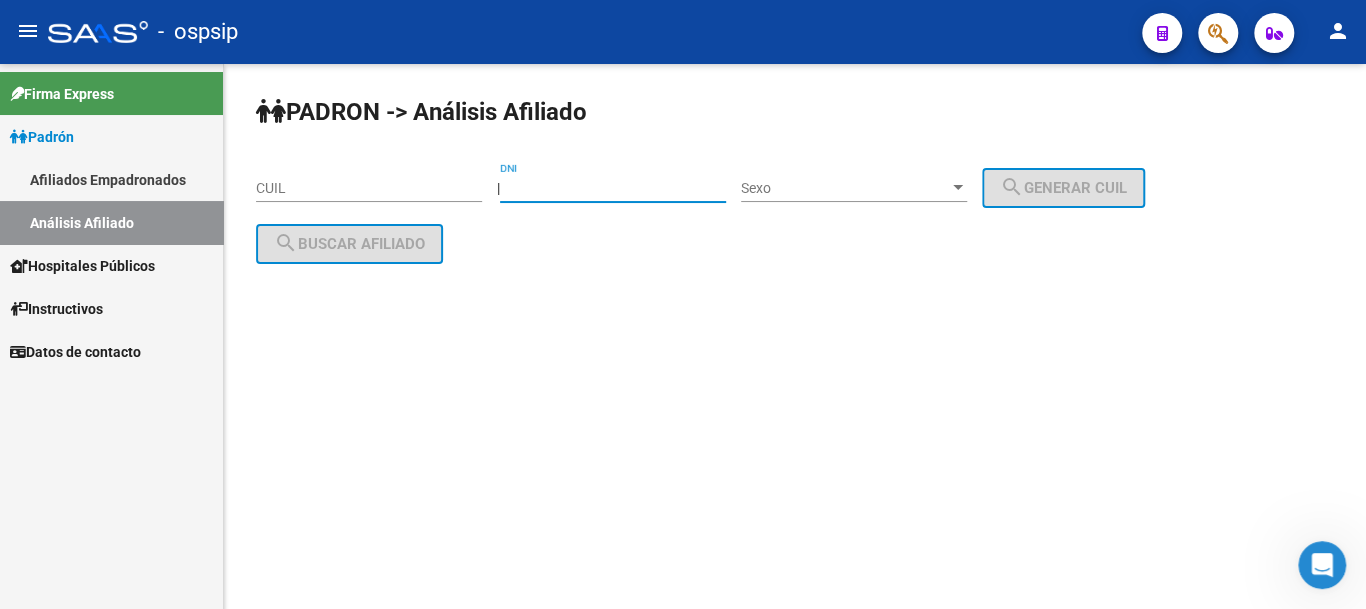 click on "DNI" at bounding box center (613, 188) 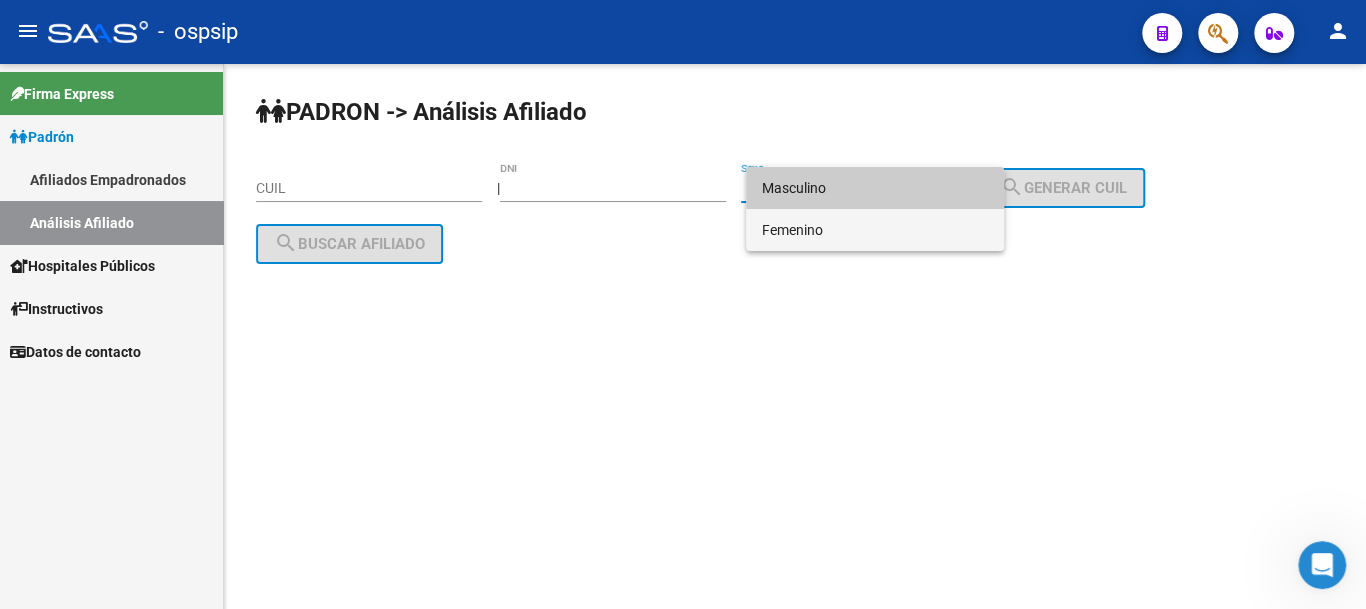 click on "Femenino" at bounding box center [875, 230] 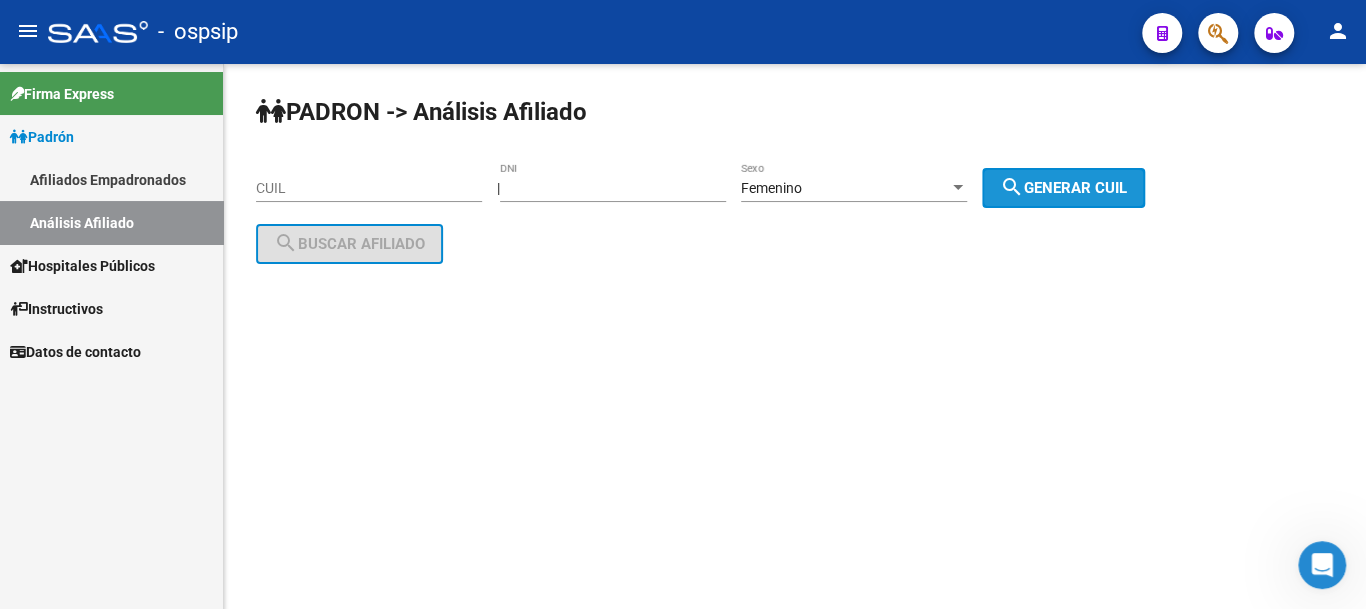 click on "search  Generar CUIL" 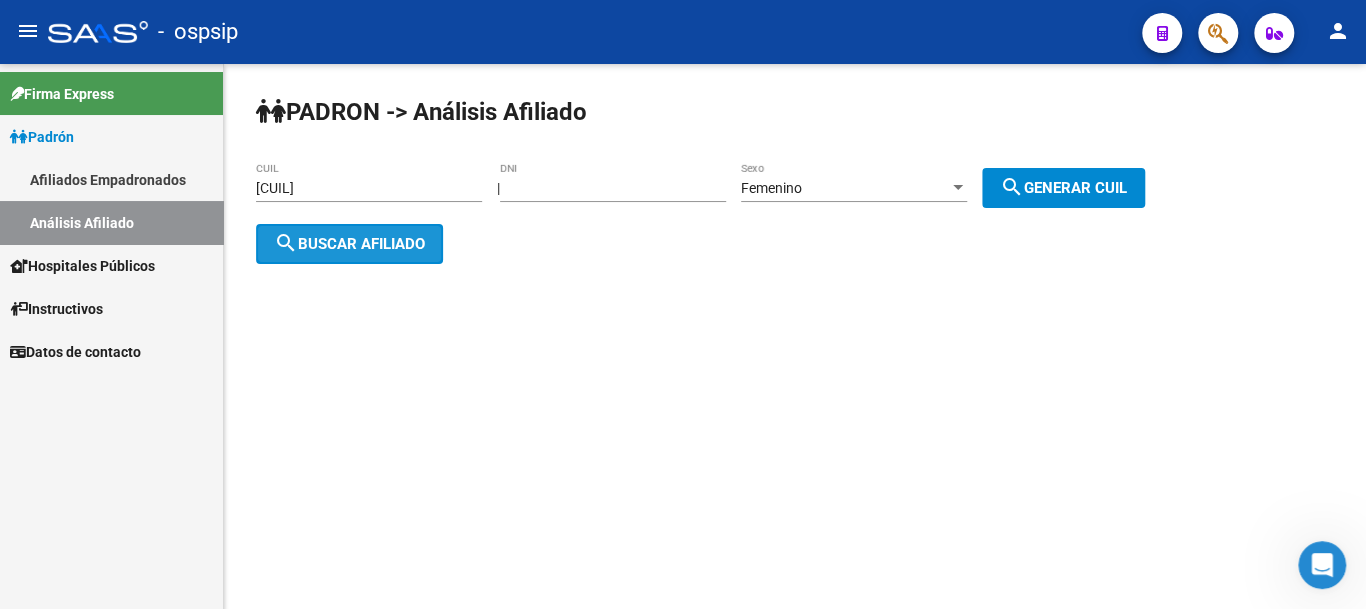 click on "search  Buscar afiliado" 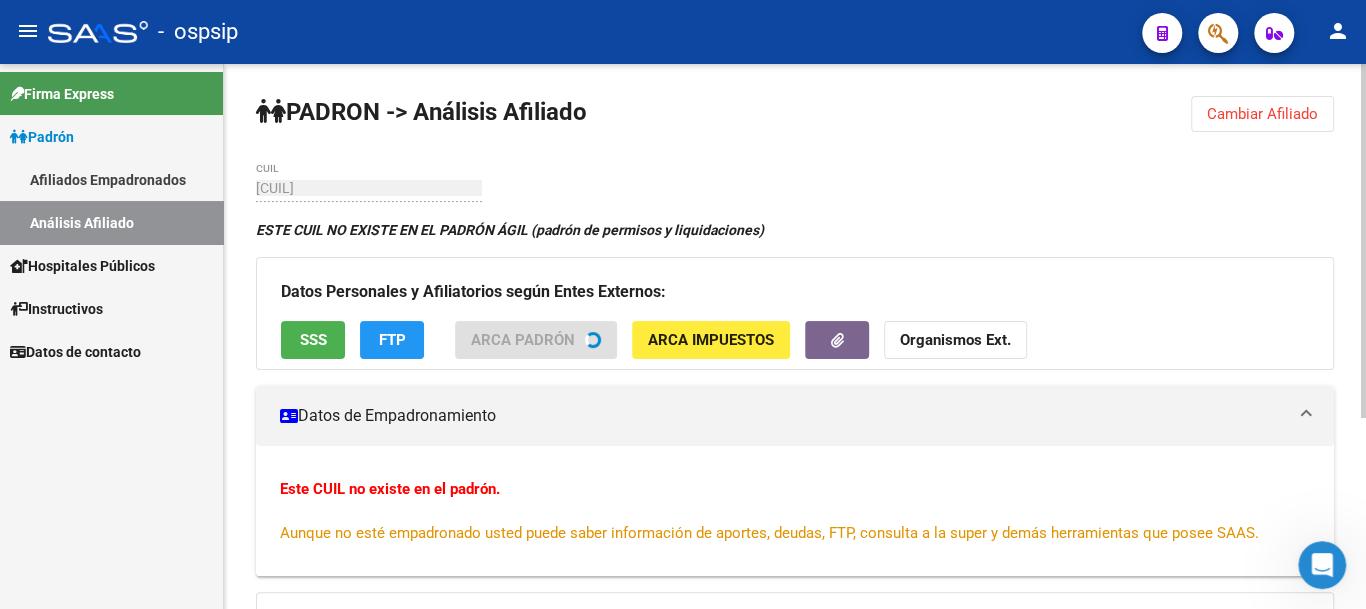 scroll, scrollTop: 100, scrollLeft: 0, axis: vertical 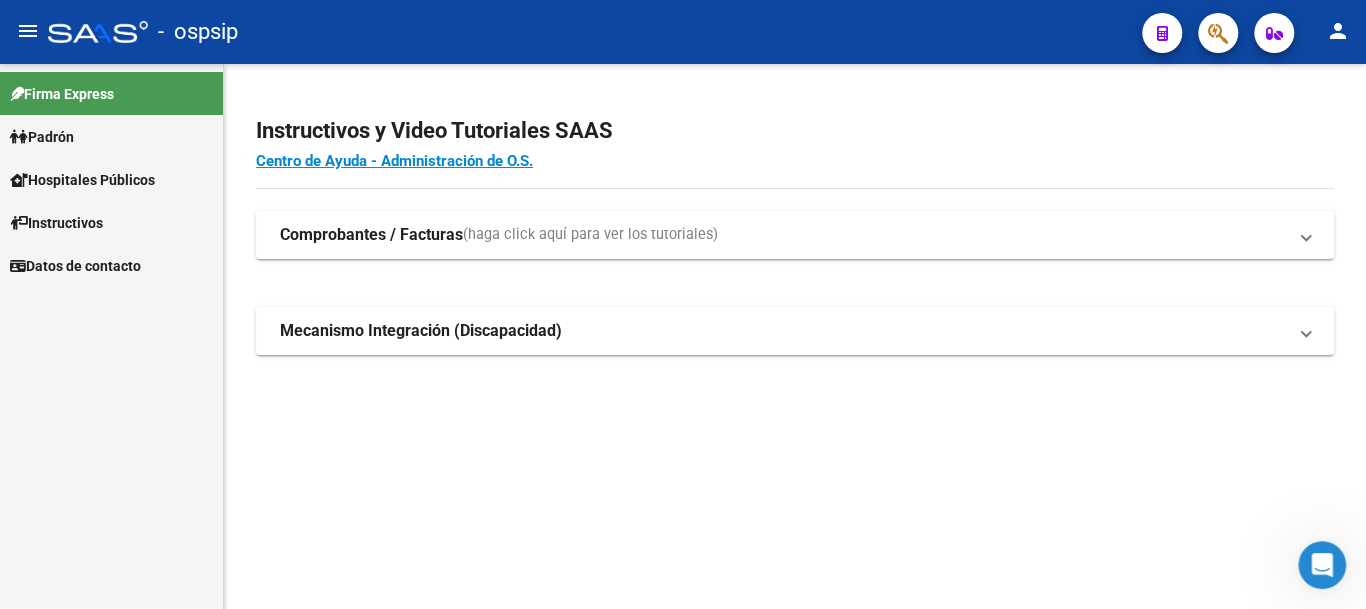 click on "Padrón" at bounding box center [111, 136] 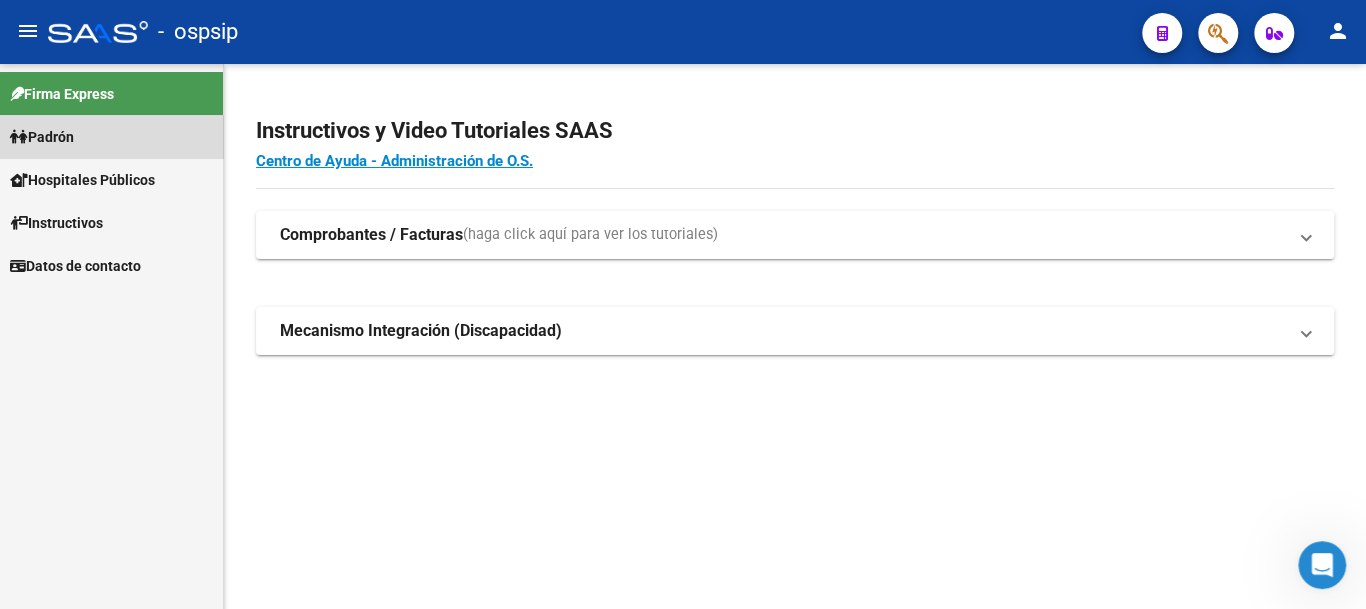 click on "Padrón" at bounding box center [111, 136] 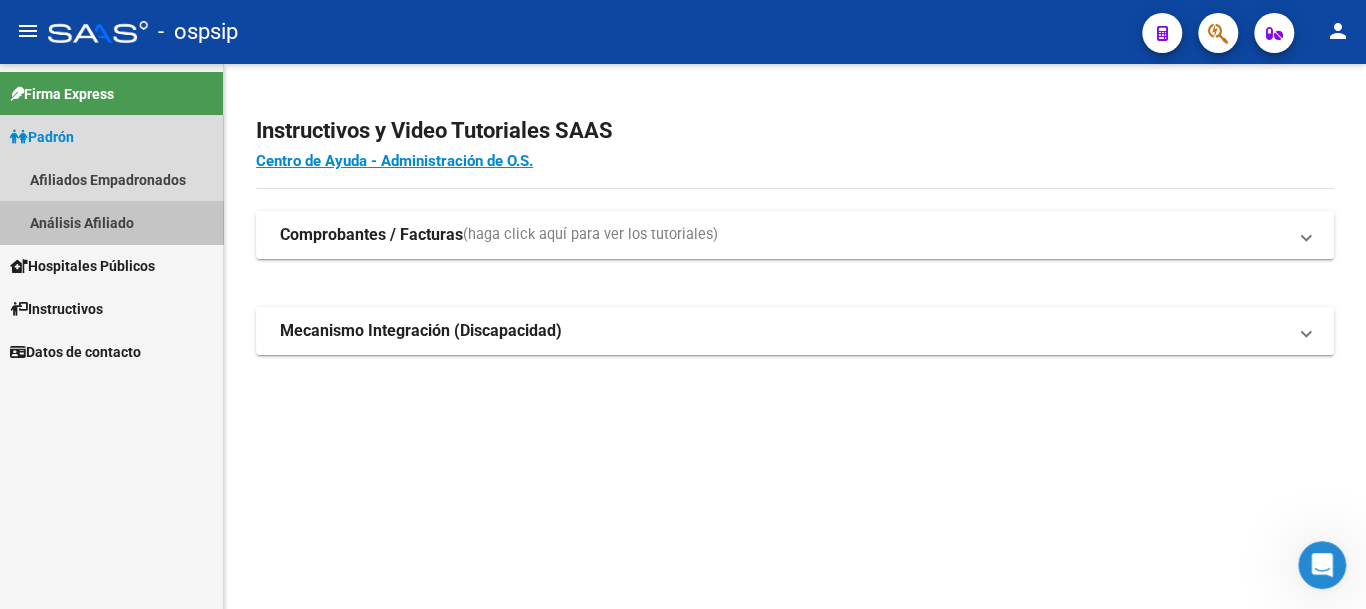 click on "Análisis Afiliado" at bounding box center (111, 222) 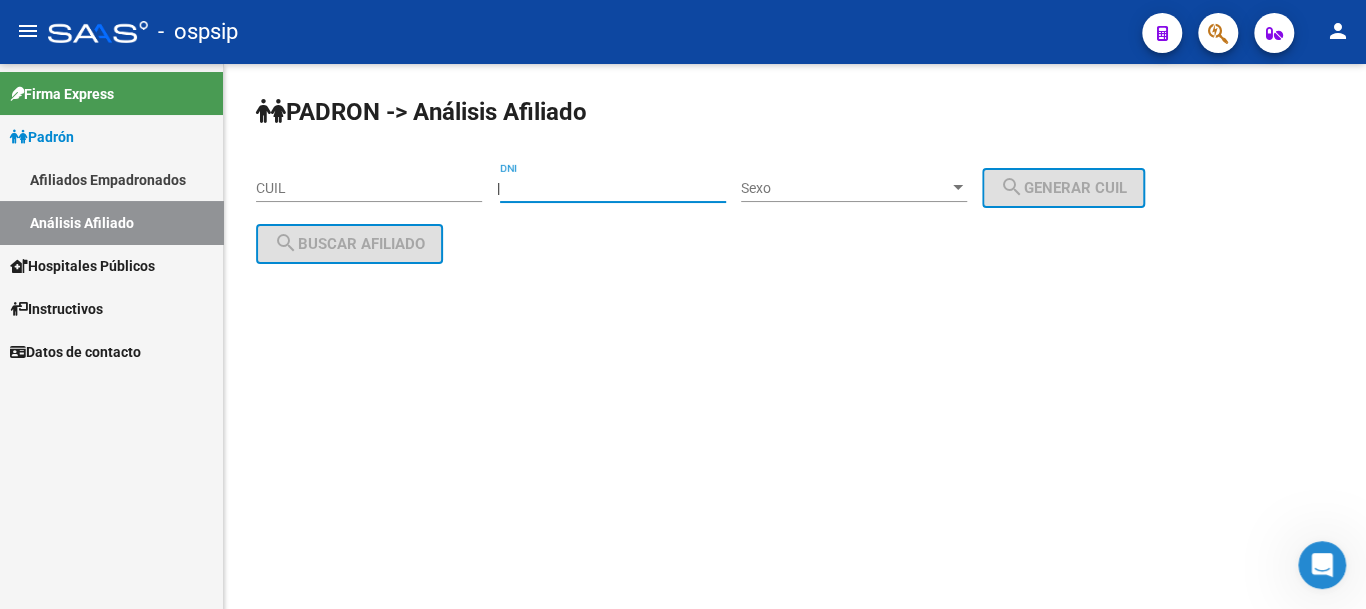 click on "DNI" at bounding box center (613, 188) 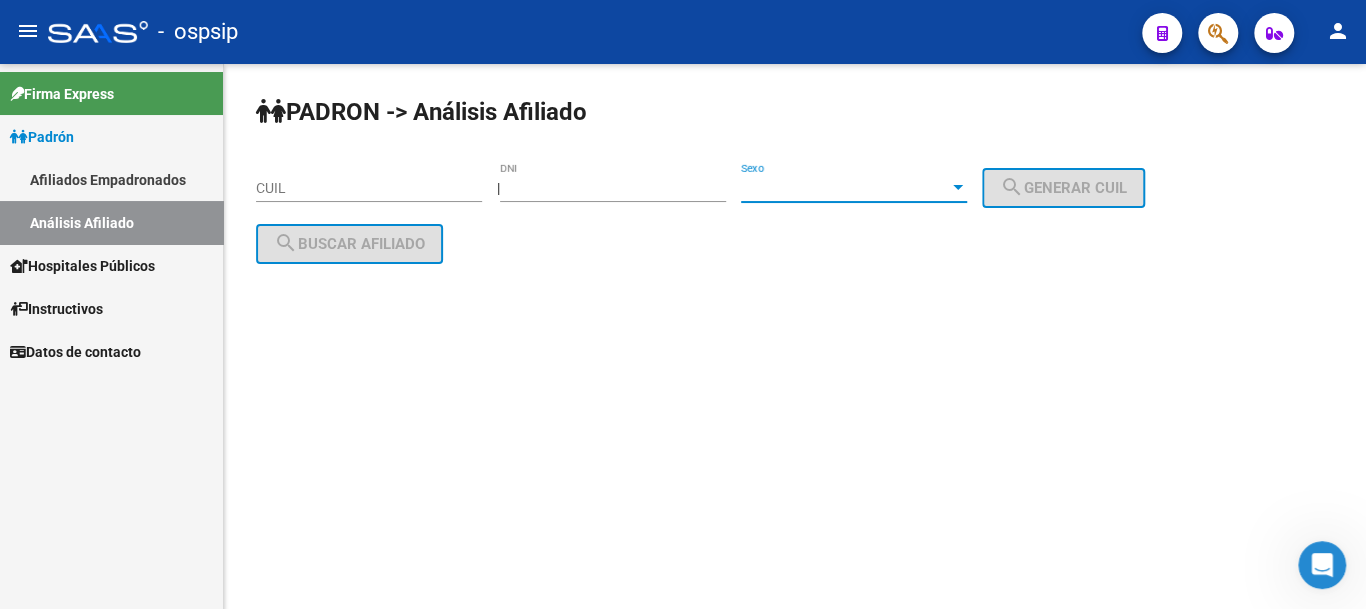 click on "Sexo" at bounding box center (845, 188) 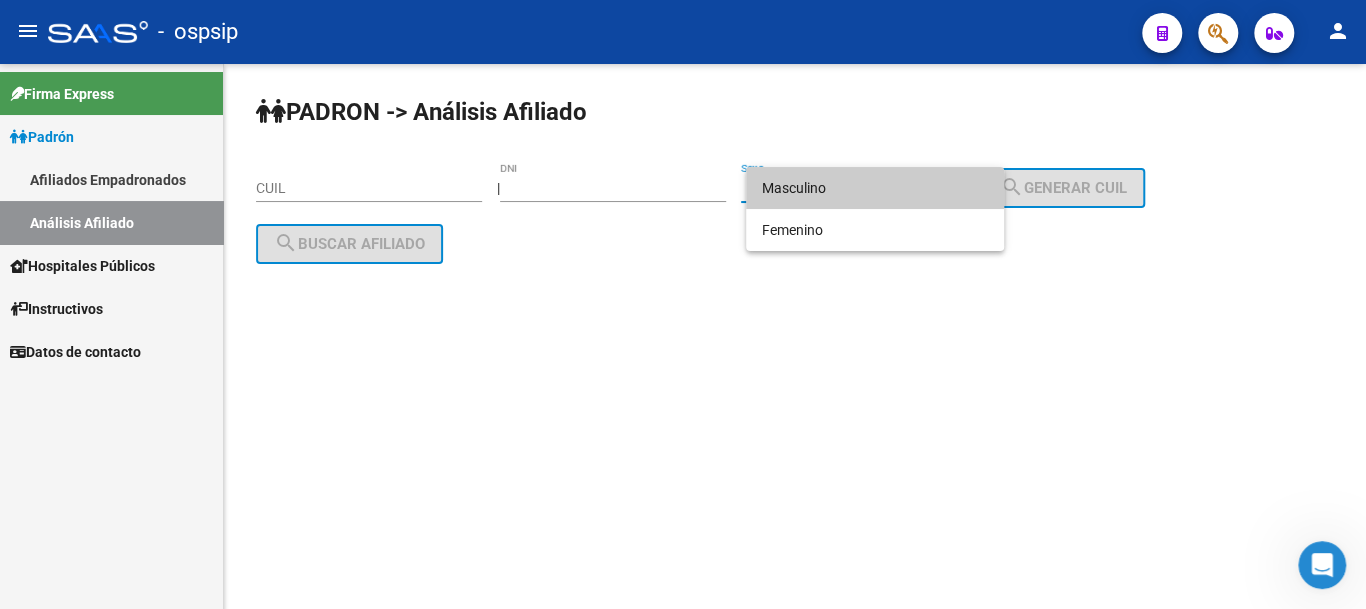 click on "Masculino" at bounding box center [875, 188] 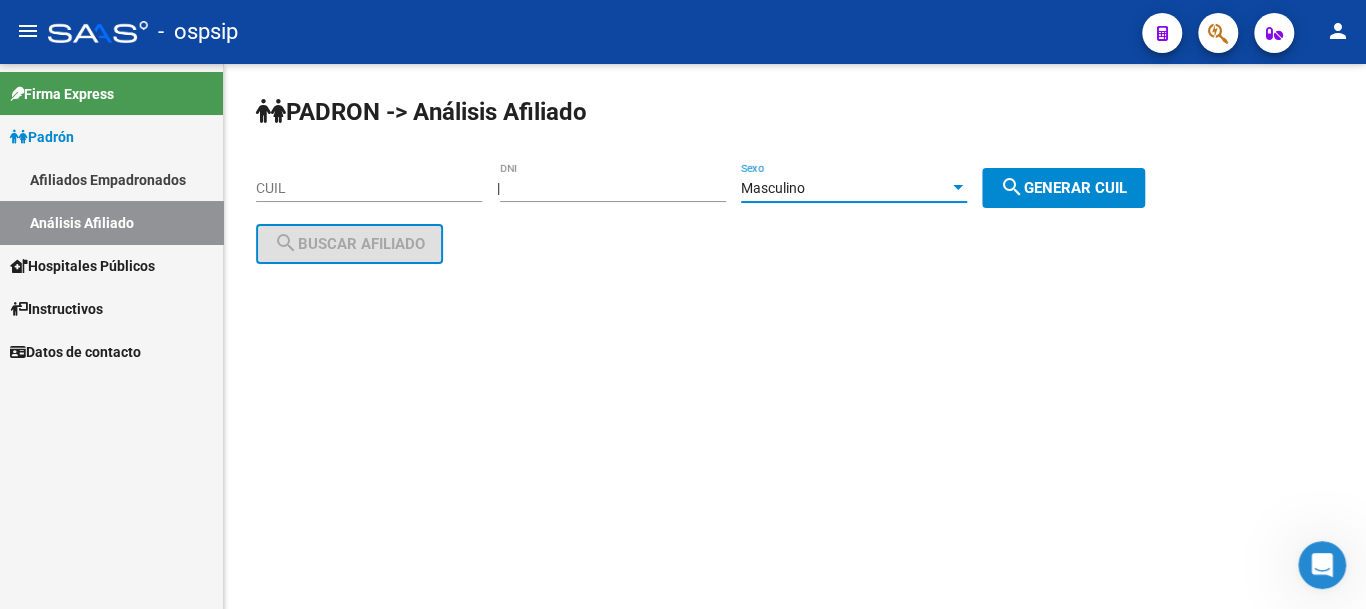 click on "search" 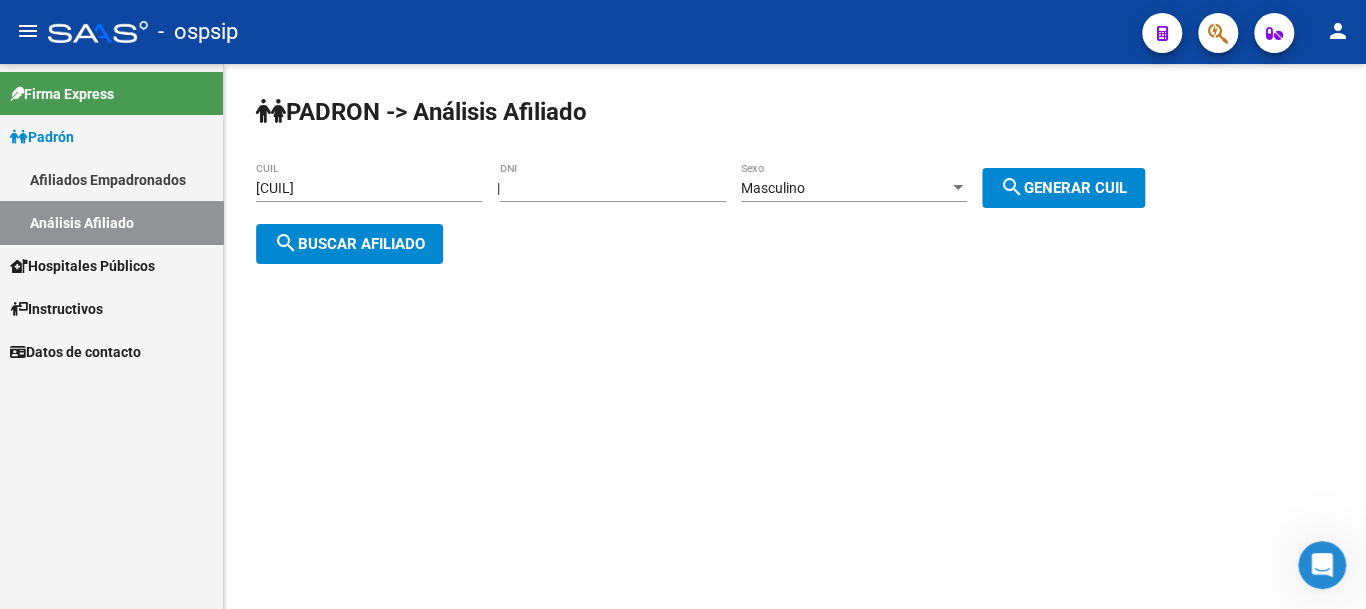 click on "search  Buscar afiliado" 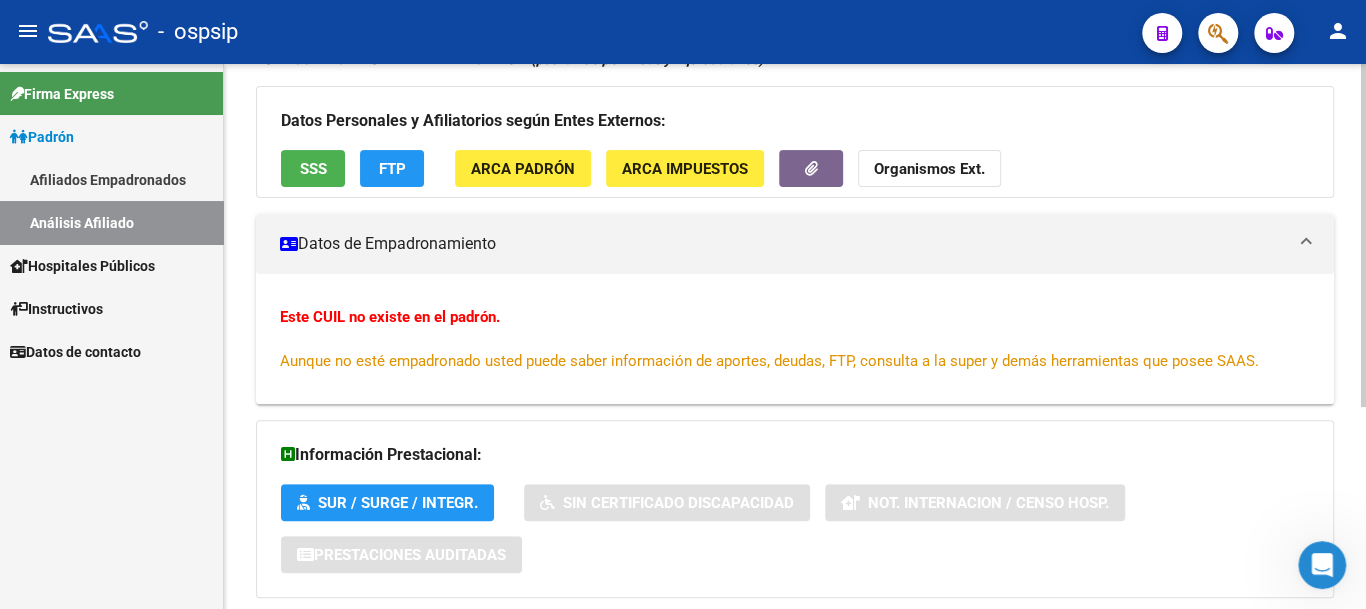 scroll, scrollTop: 100, scrollLeft: 0, axis: vertical 